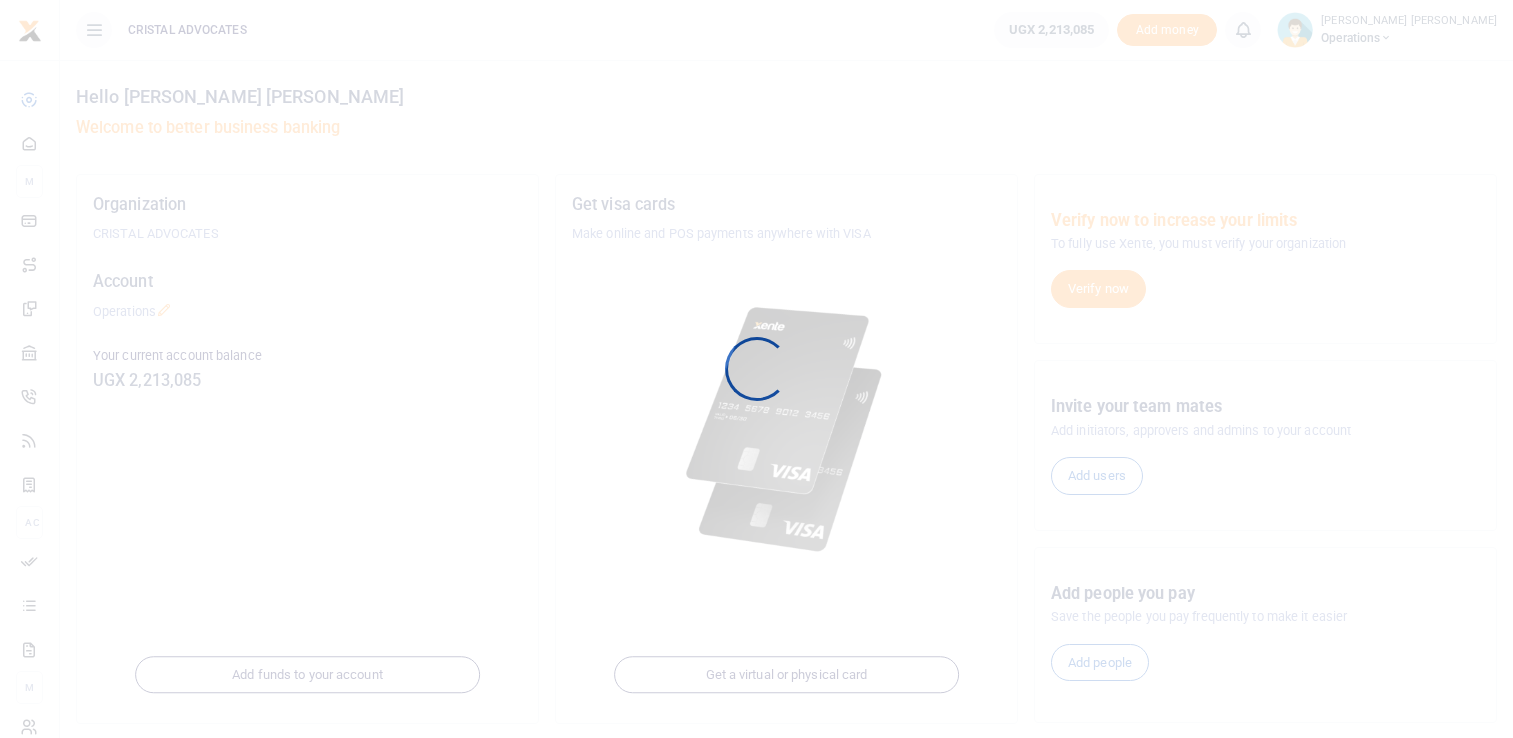 scroll, scrollTop: 0, scrollLeft: 0, axis: both 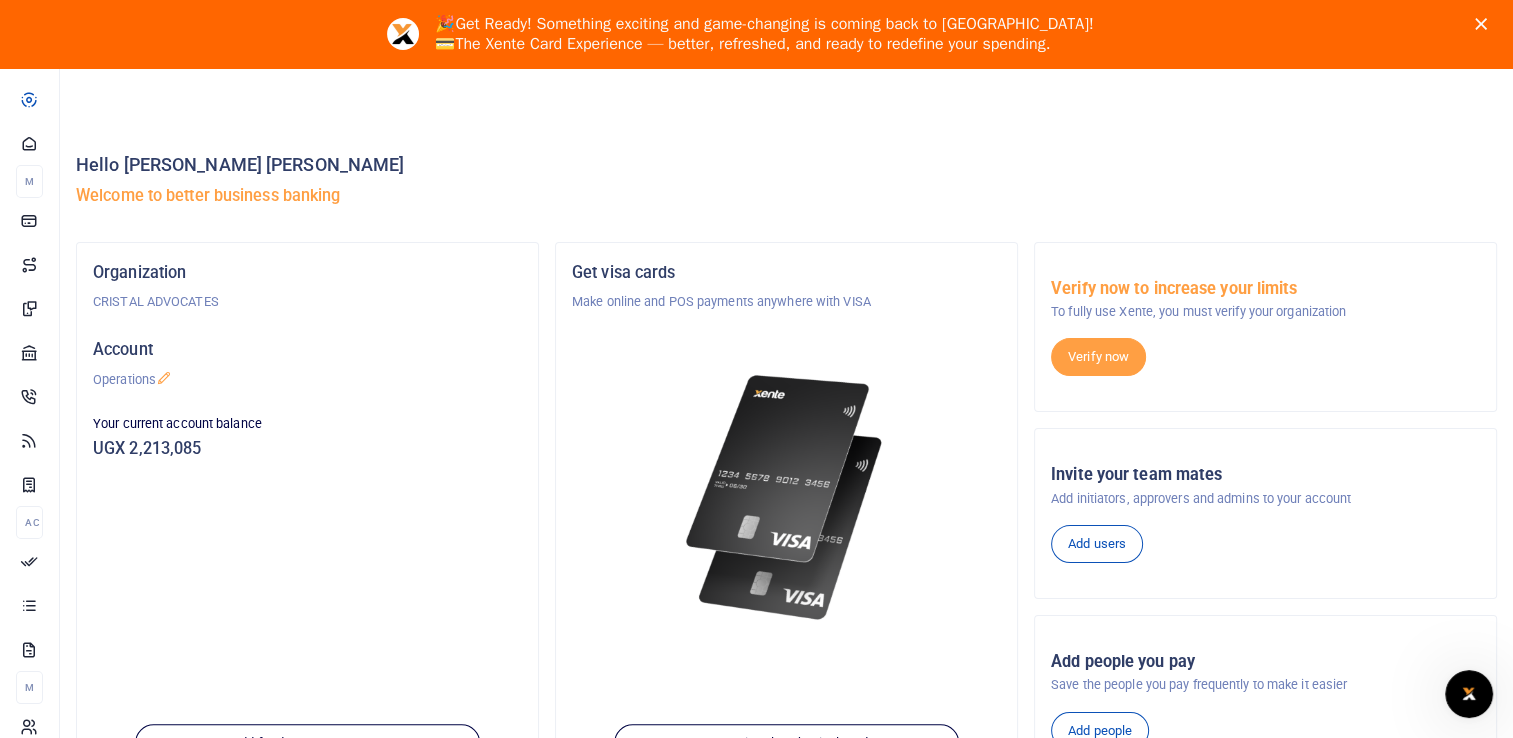click at bounding box center (1485, 24) 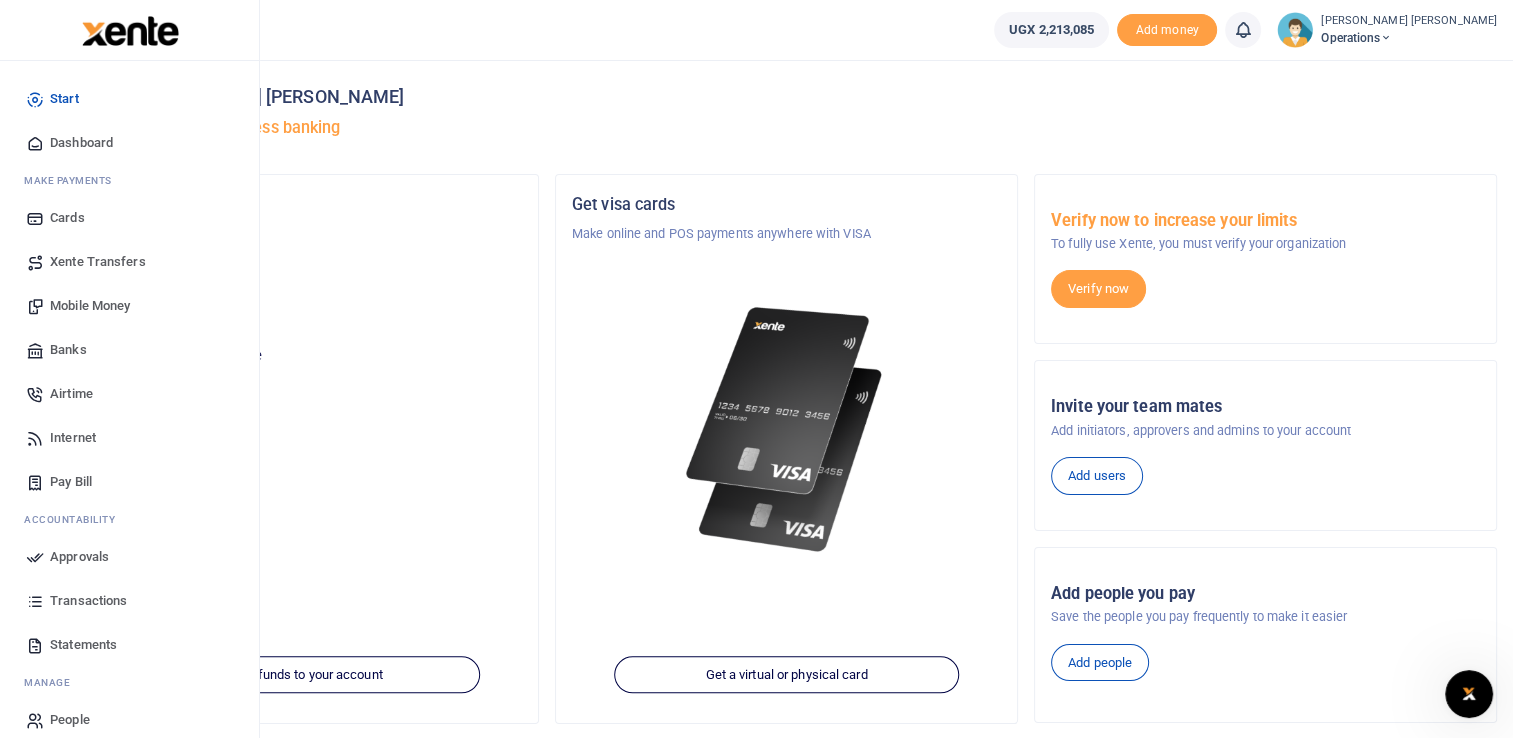 click on "Transactions" at bounding box center (88, 601) 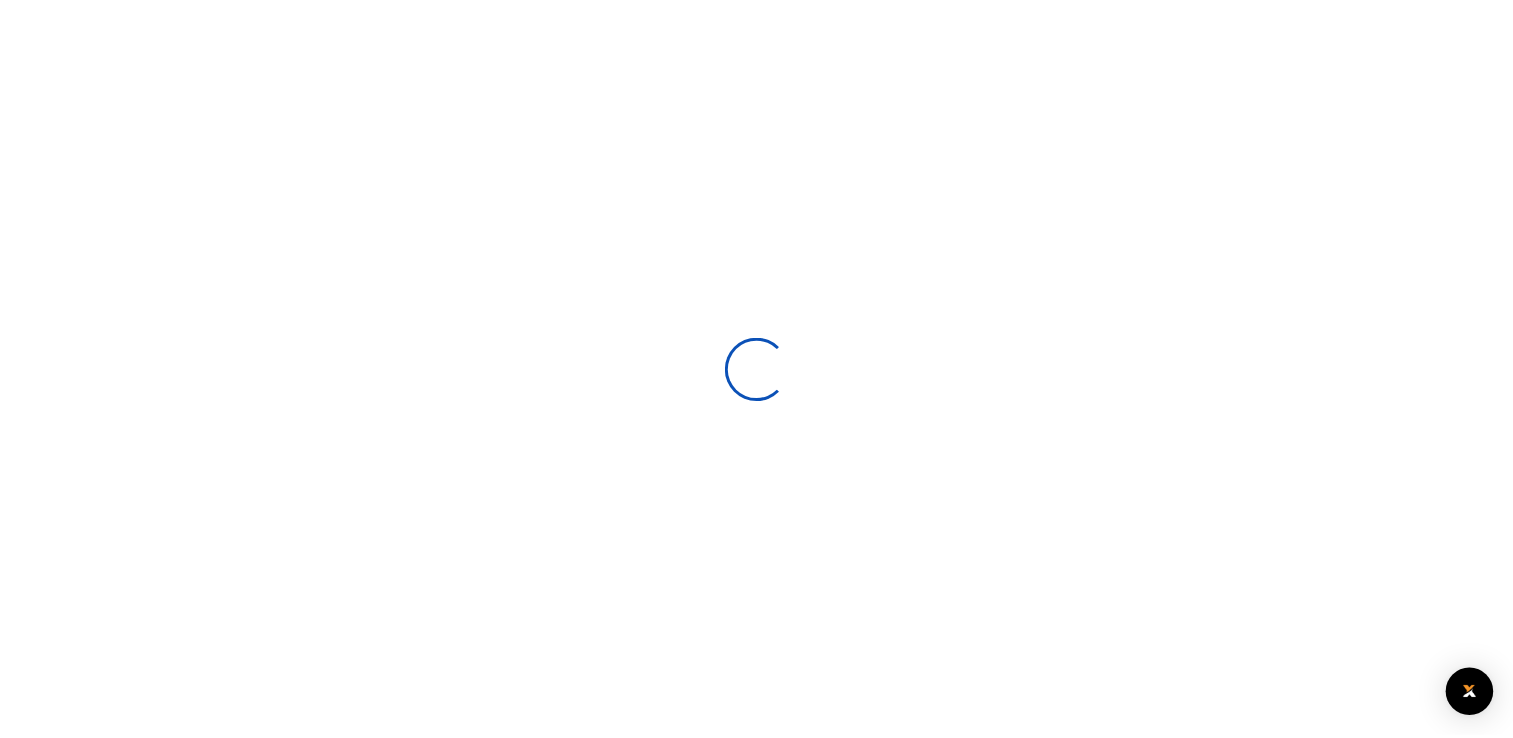 scroll, scrollTop: 0, scrollLeft: 0, axis: both 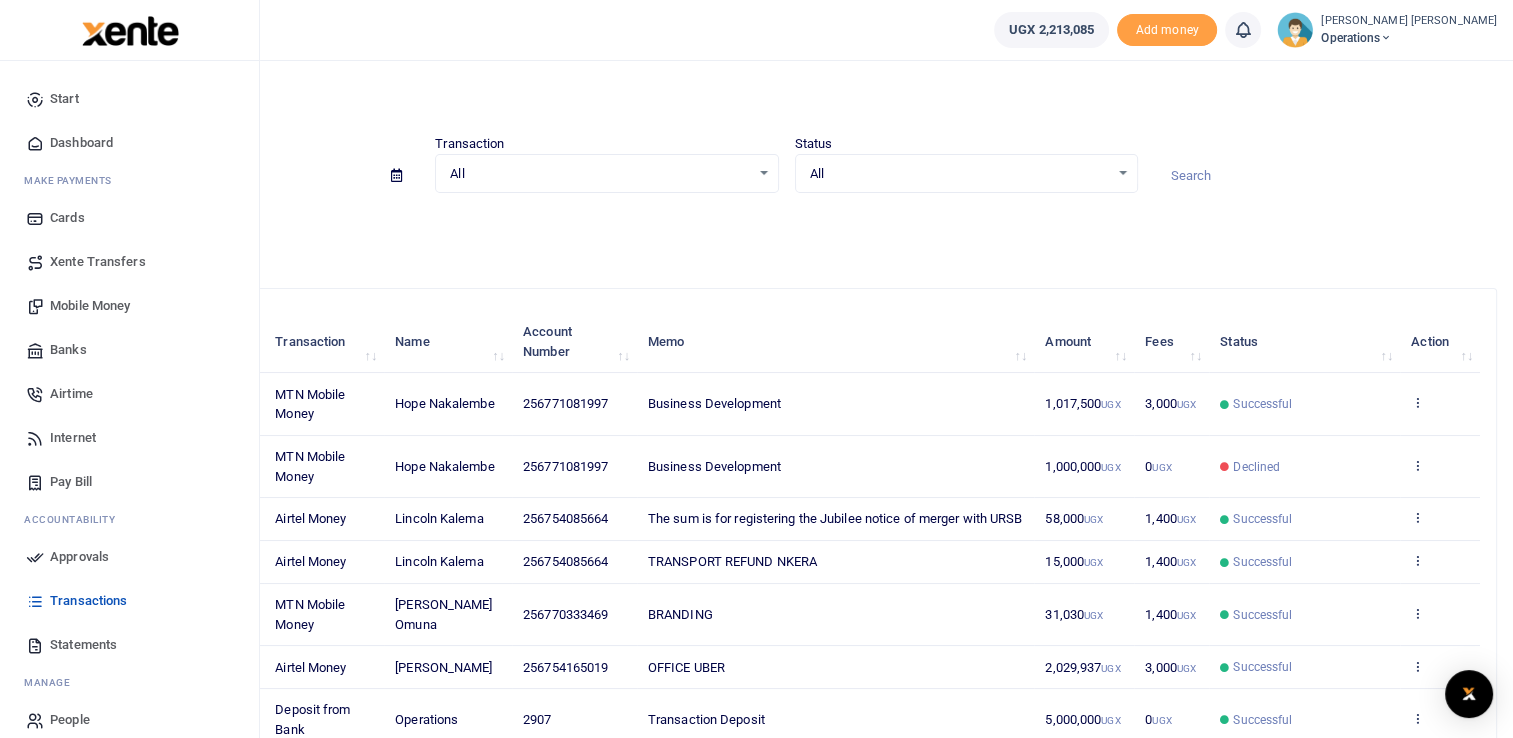 click on "Mobile Money" at bounding box center (90, 306) 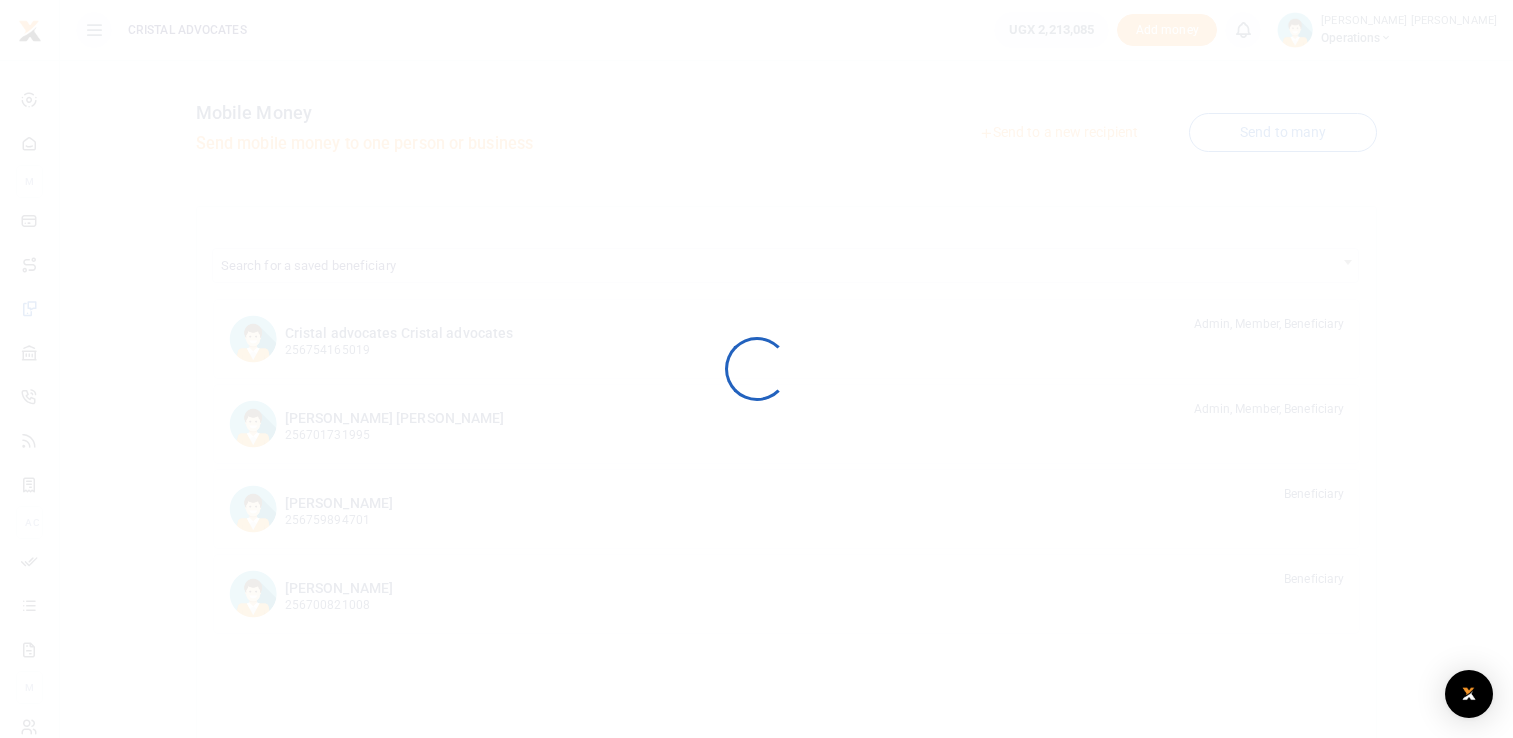 scroll, scrollTop: 0, scrollLeft: 0, axis: both 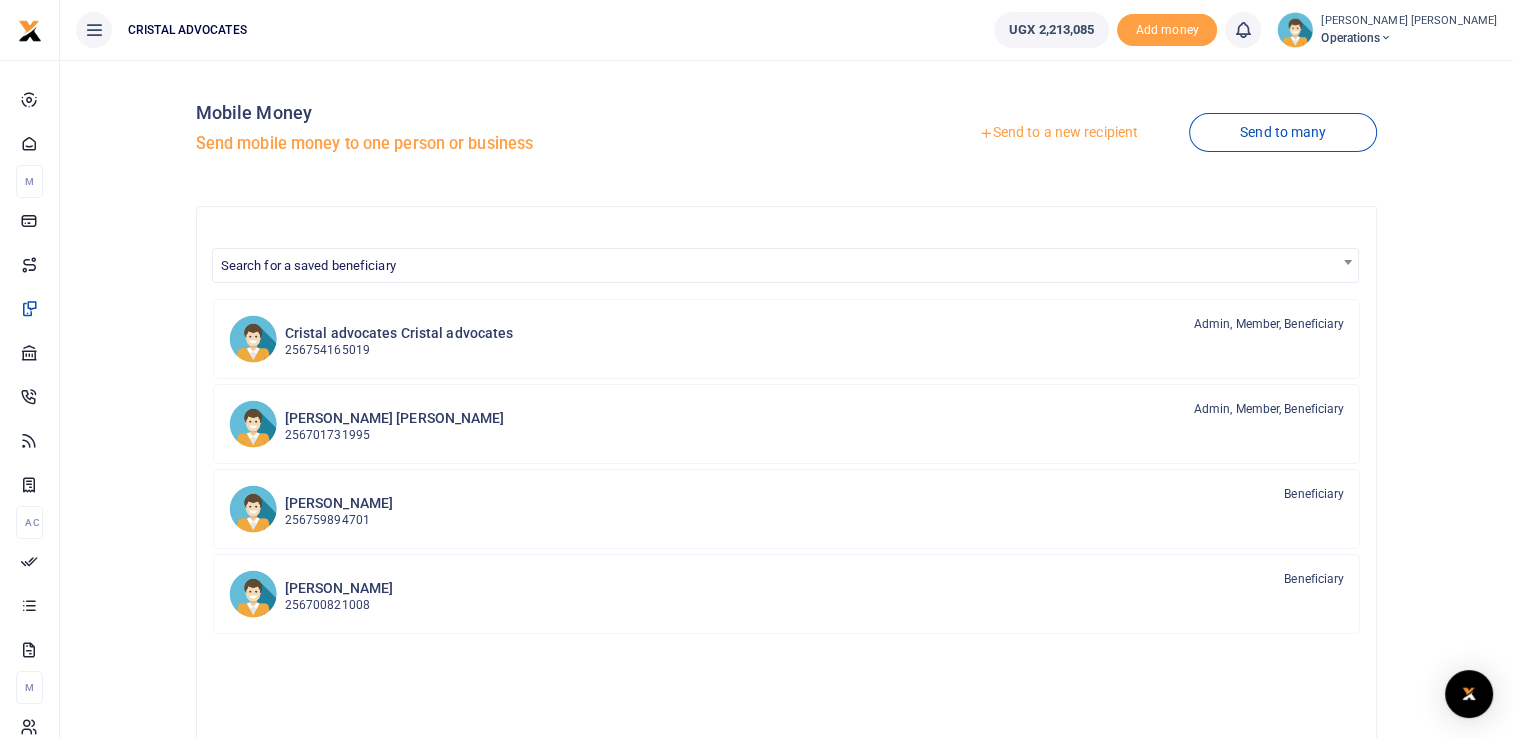 click on "Send to a new recipient" at bounding box center [1058, 133] 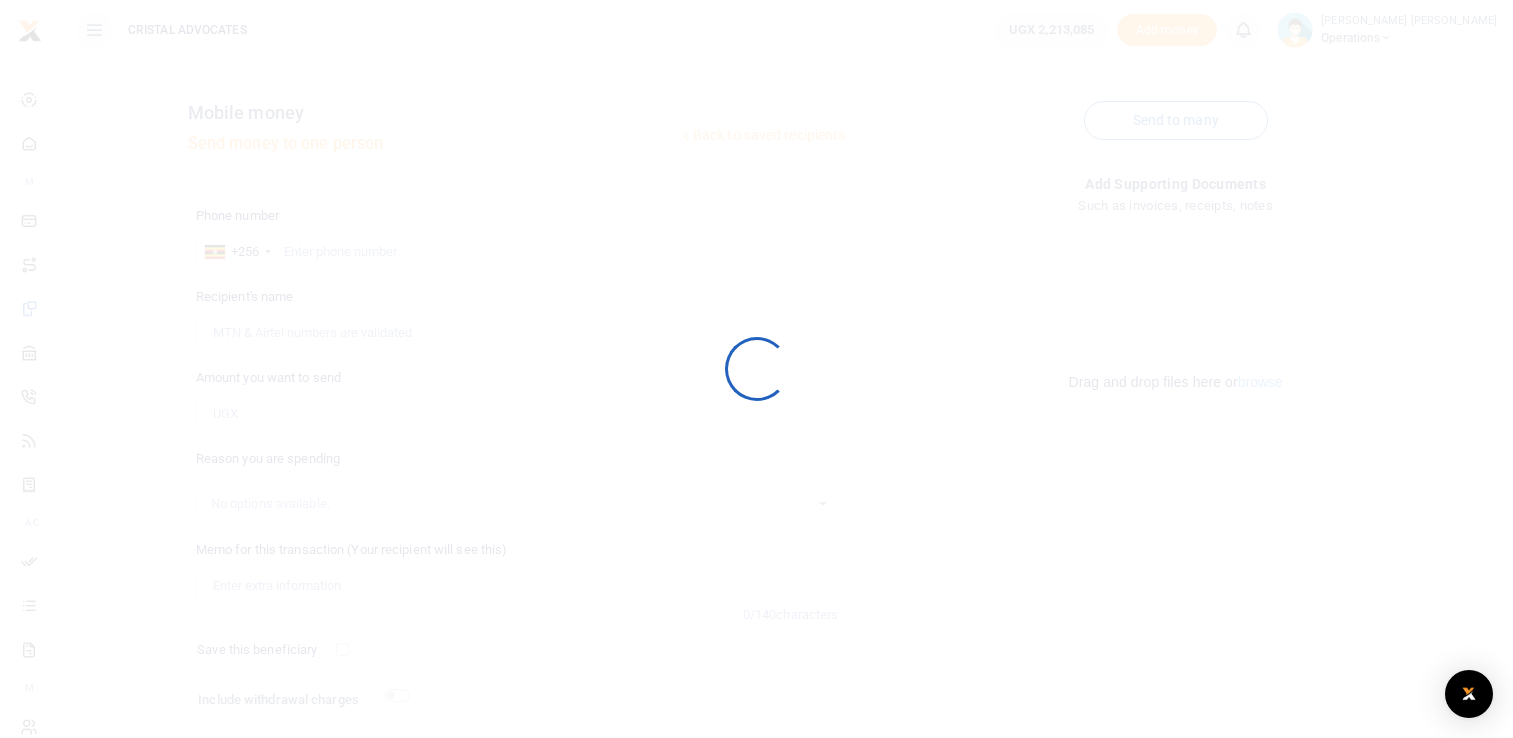 scroll, scrollTop: 0, scrollLeft: 0, axis: both 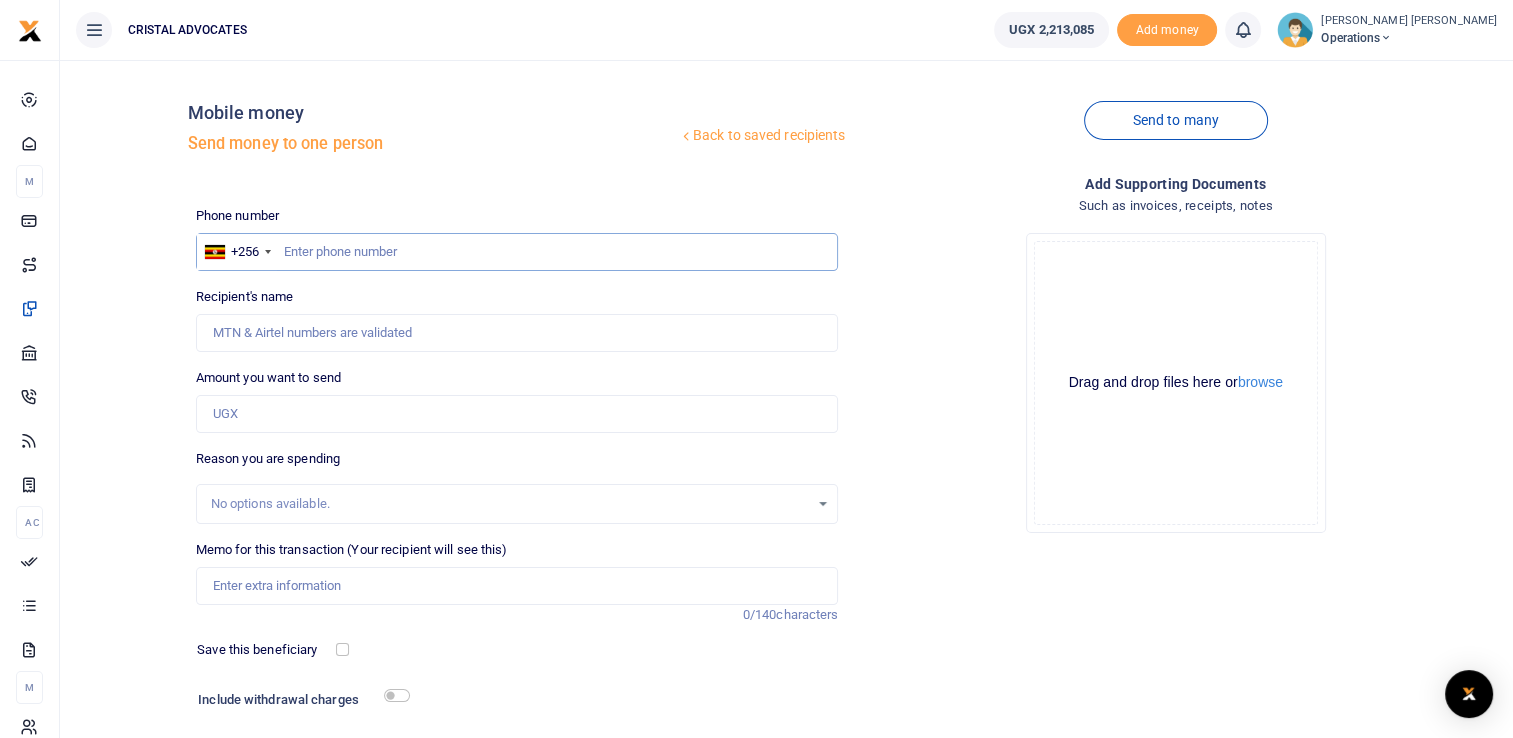 click at bounding box center (517, 252) 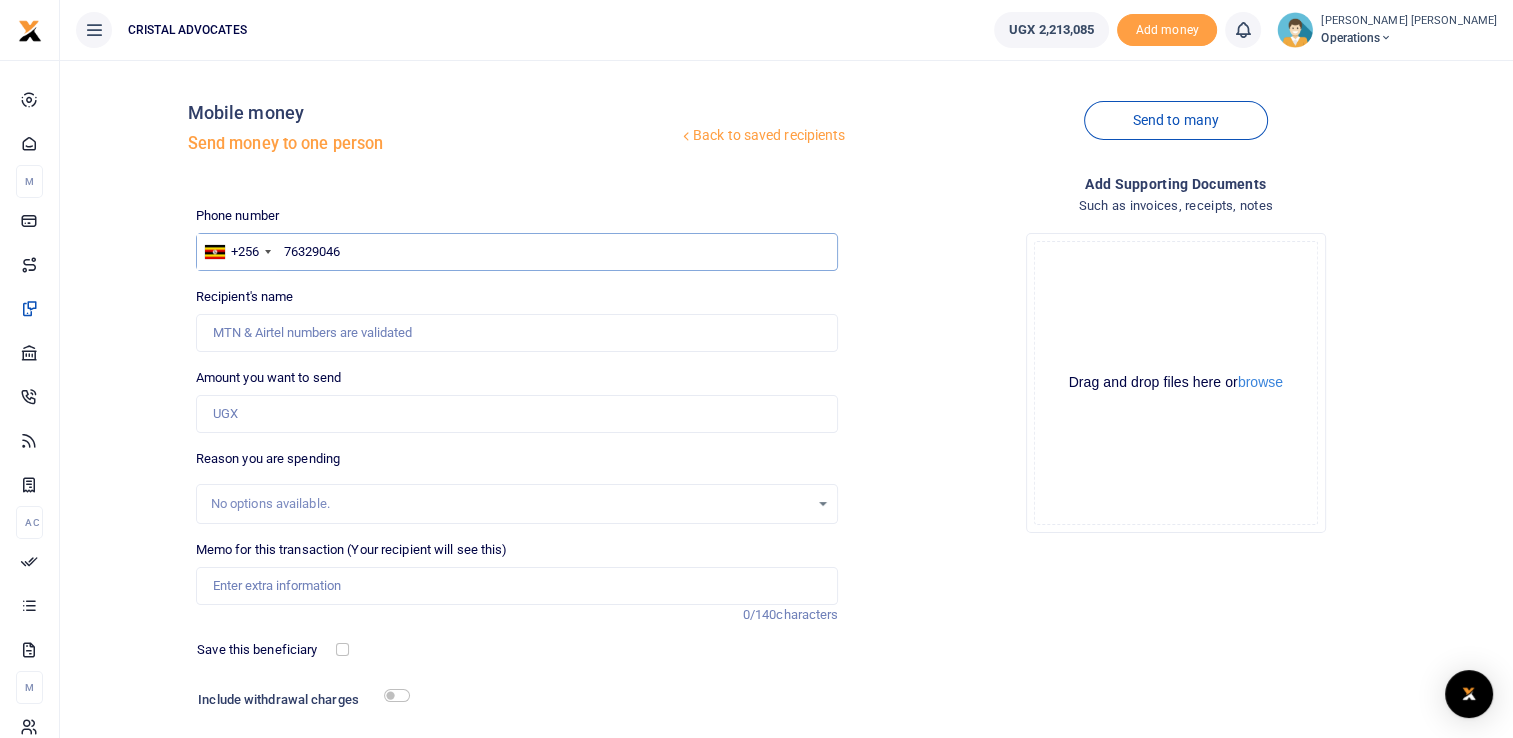 type on "763290465" 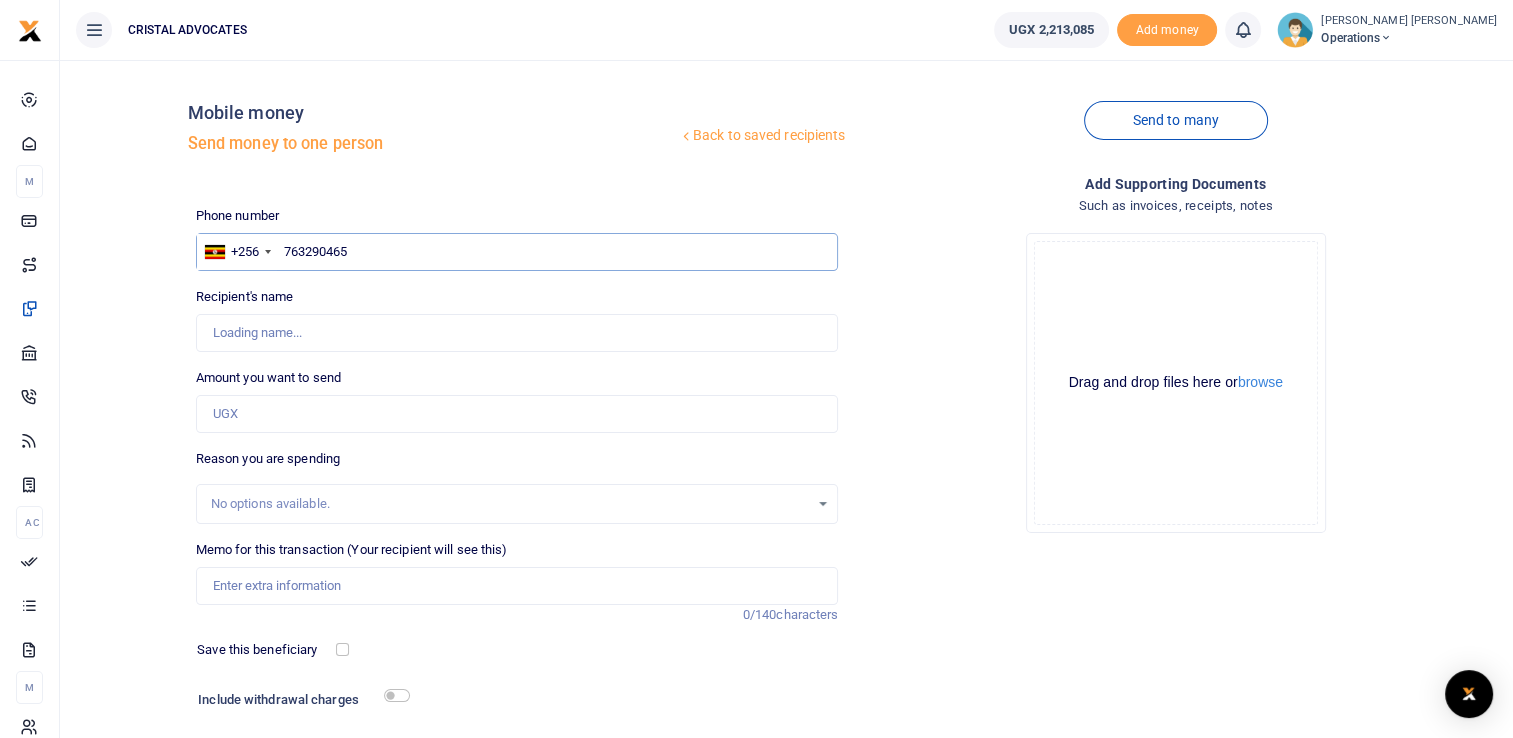 type on "Denis Kakembo" 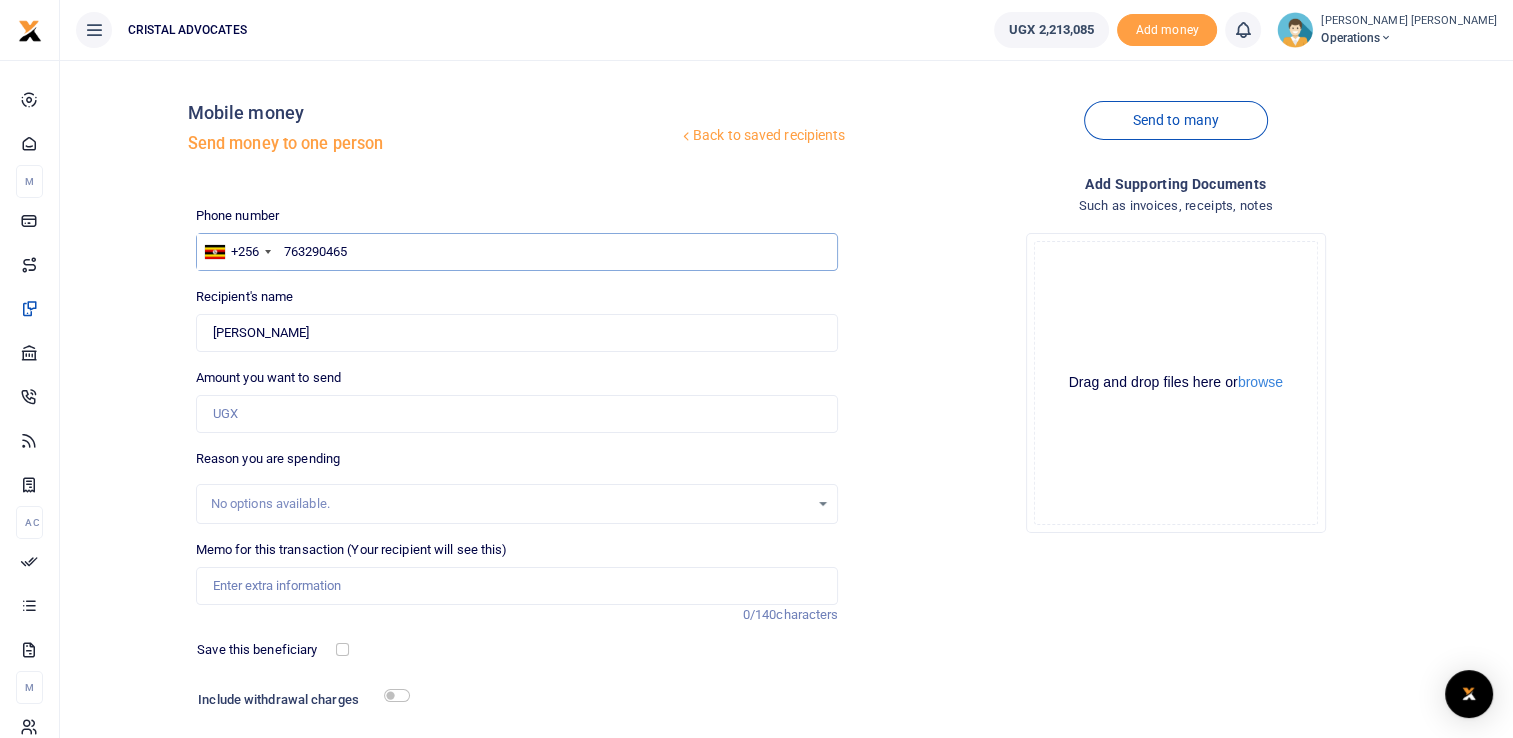 type on "763290465" 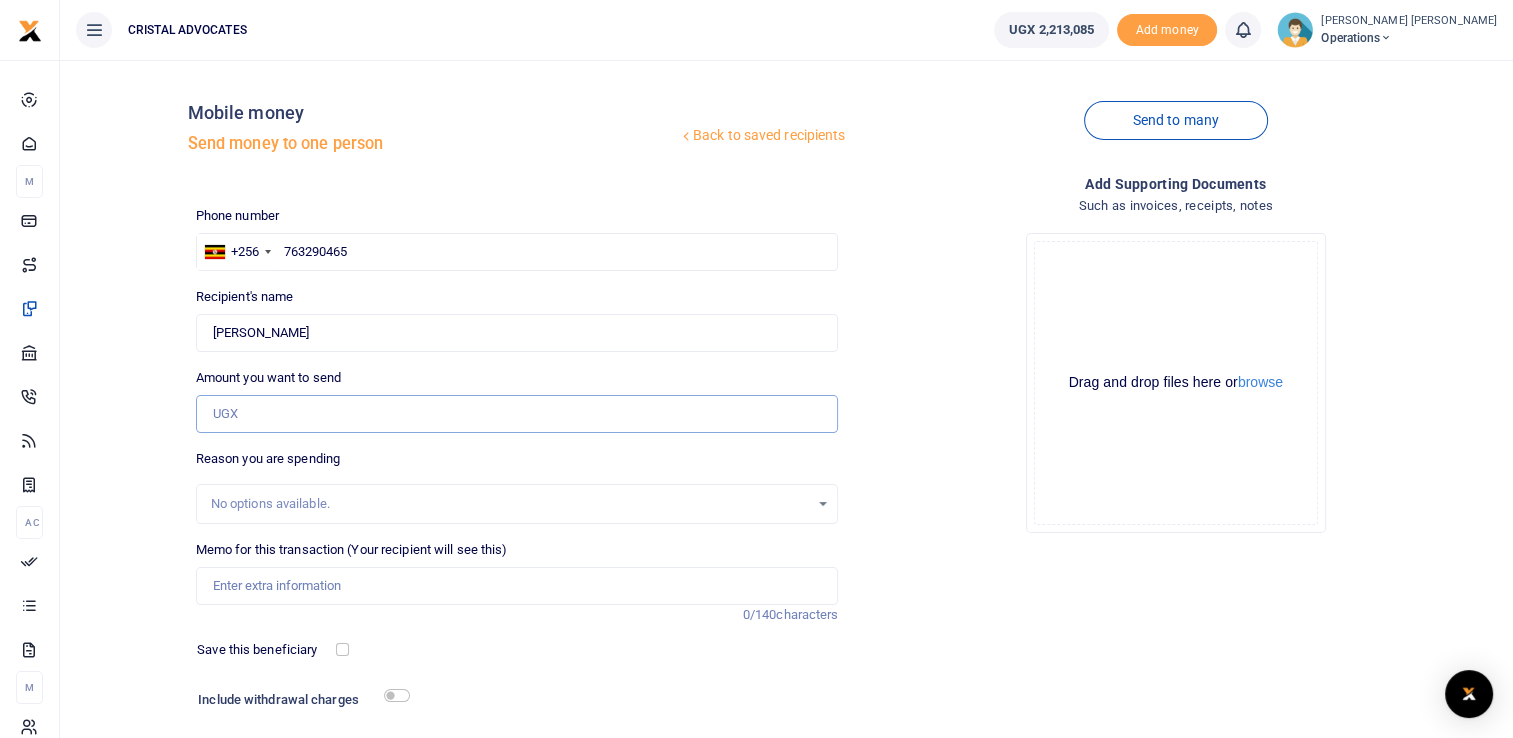 click on "Amount you want to send" at bounding box center [517, 414] 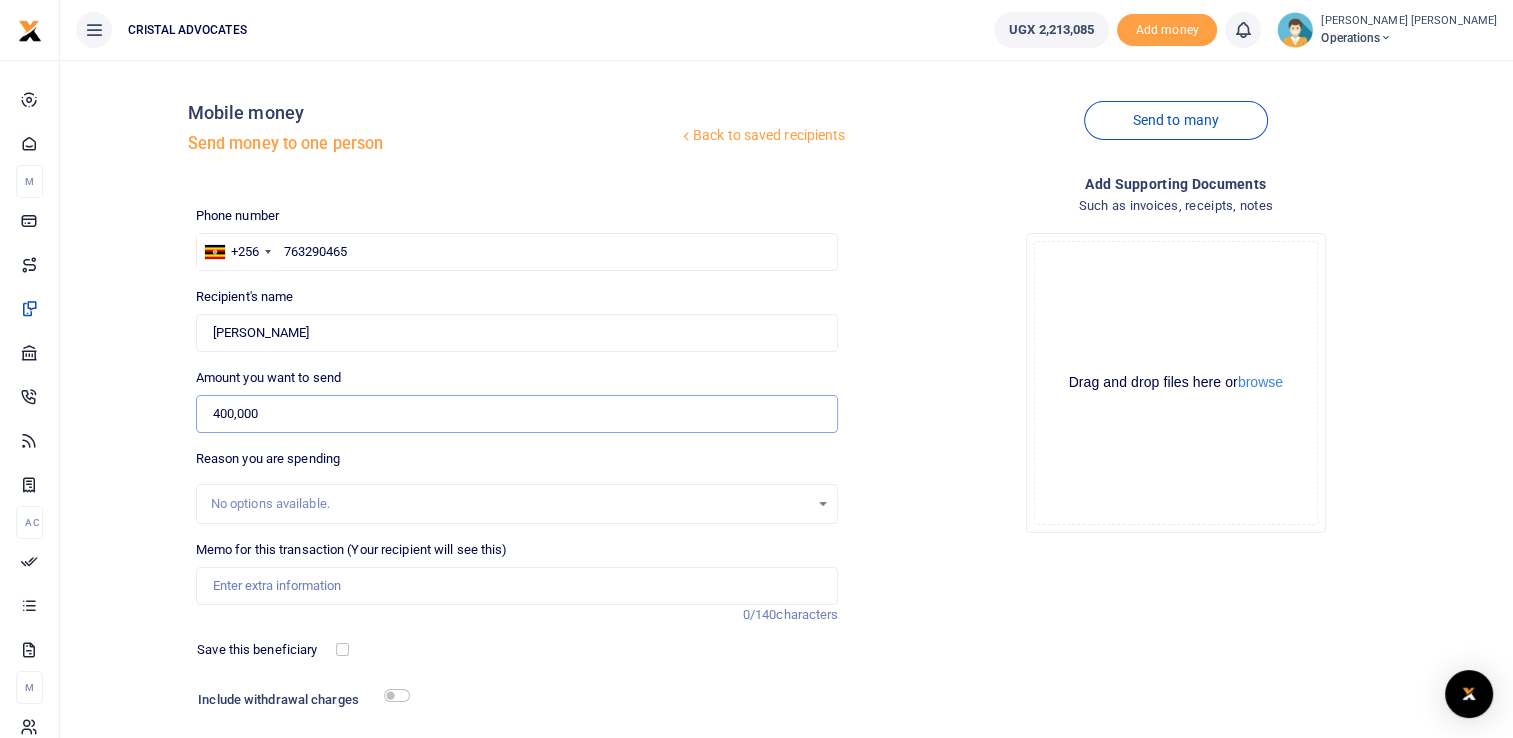type on "400,000" 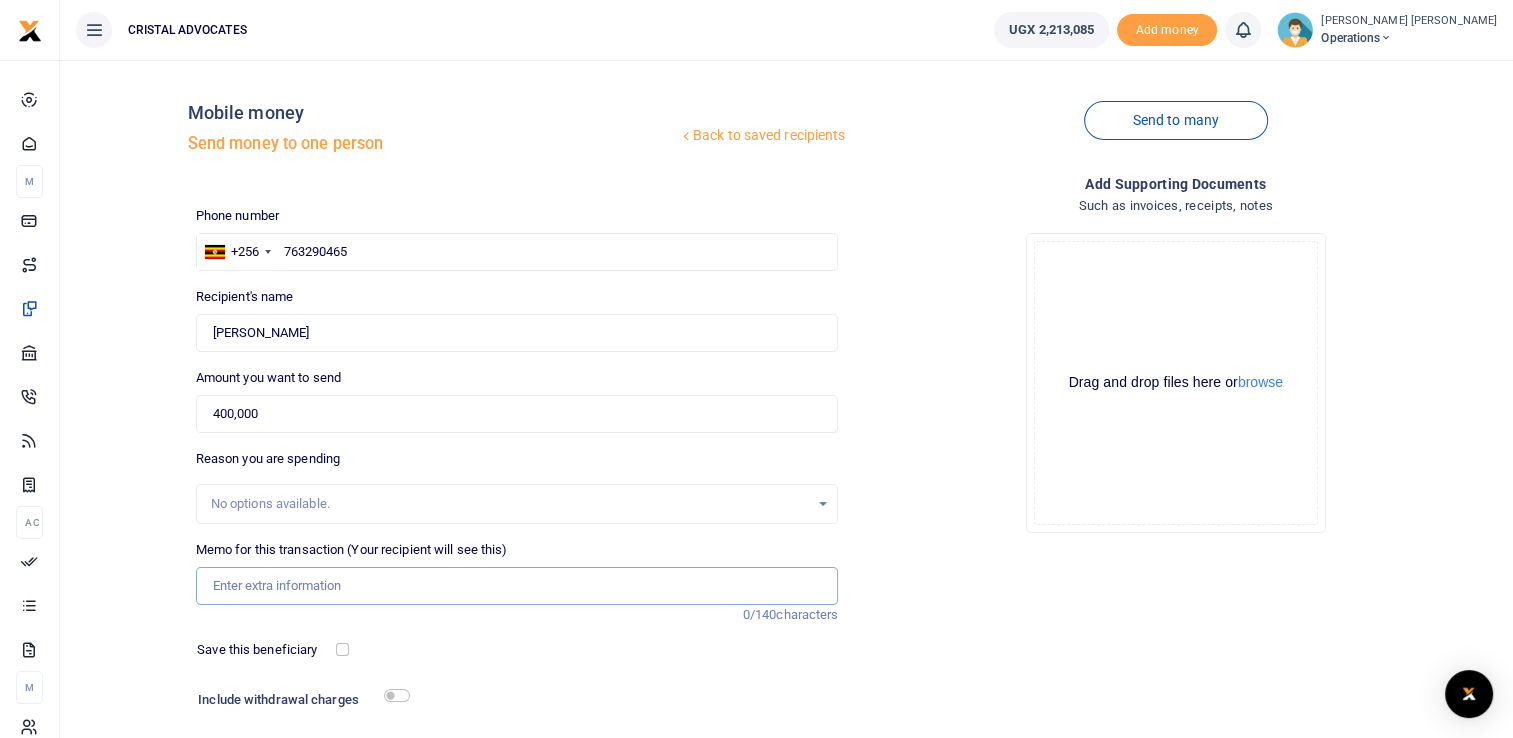 click on "Memo for this transaction (Your recipient will see this)" at bounding box center (517, 586) 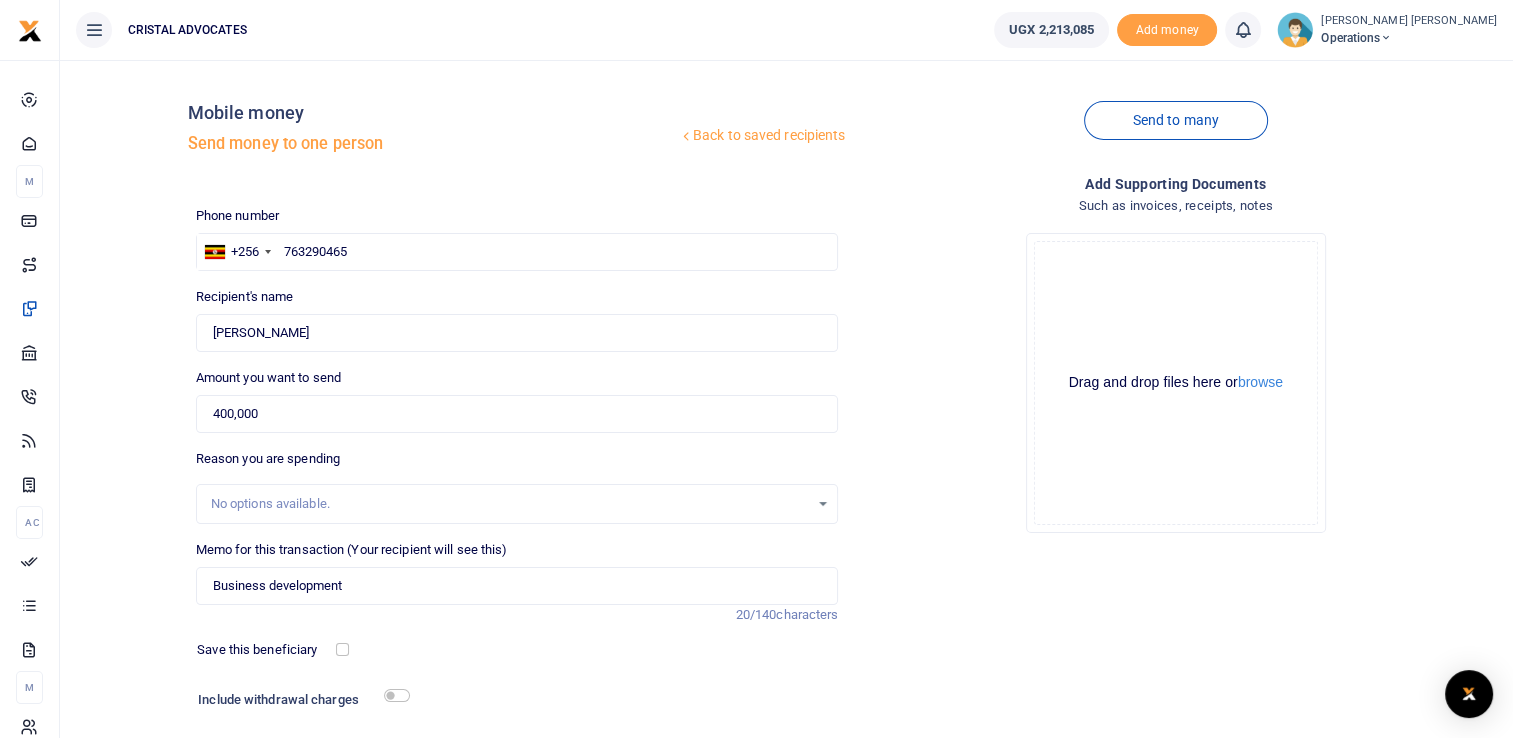 click at bounding box center (600, 702) 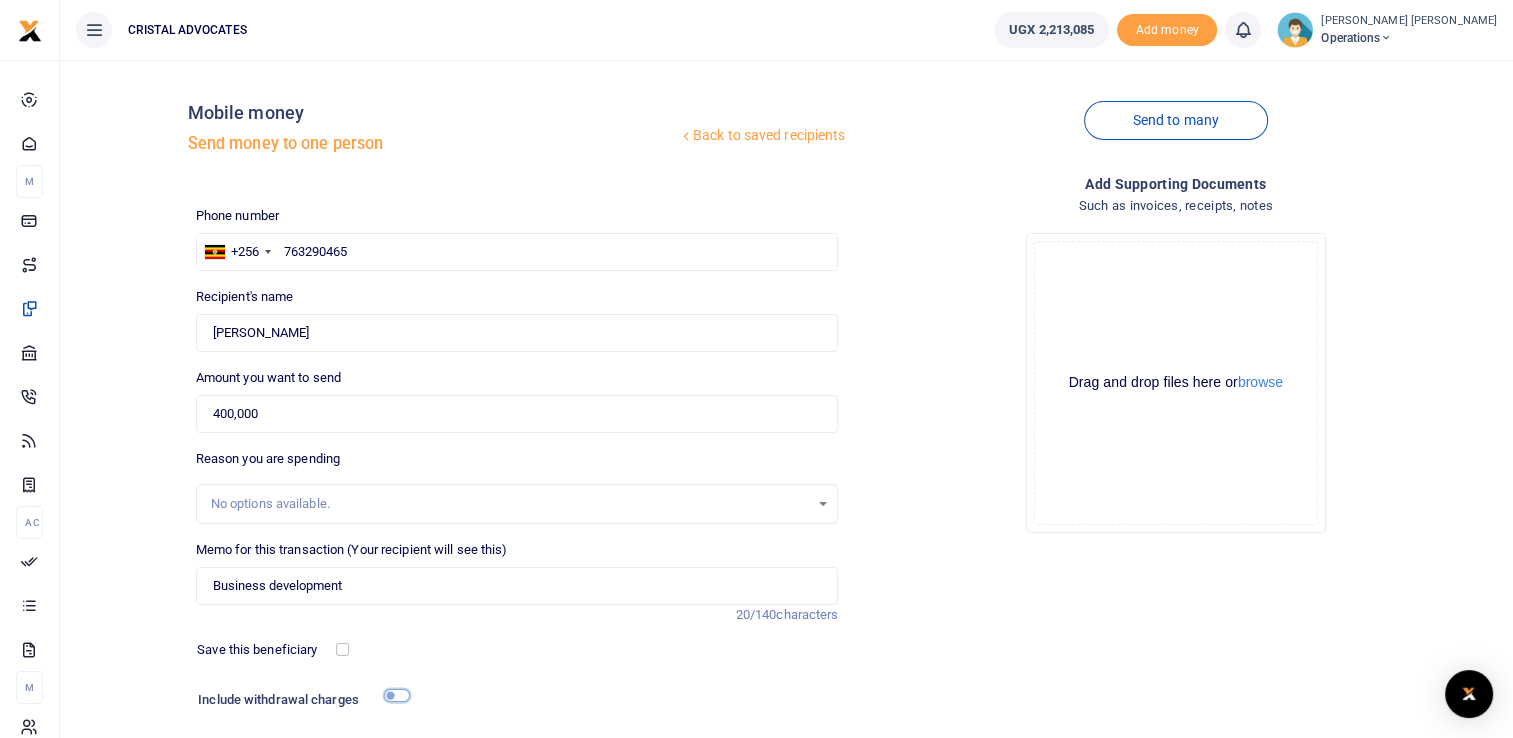 click at bounding box center [397, 695] 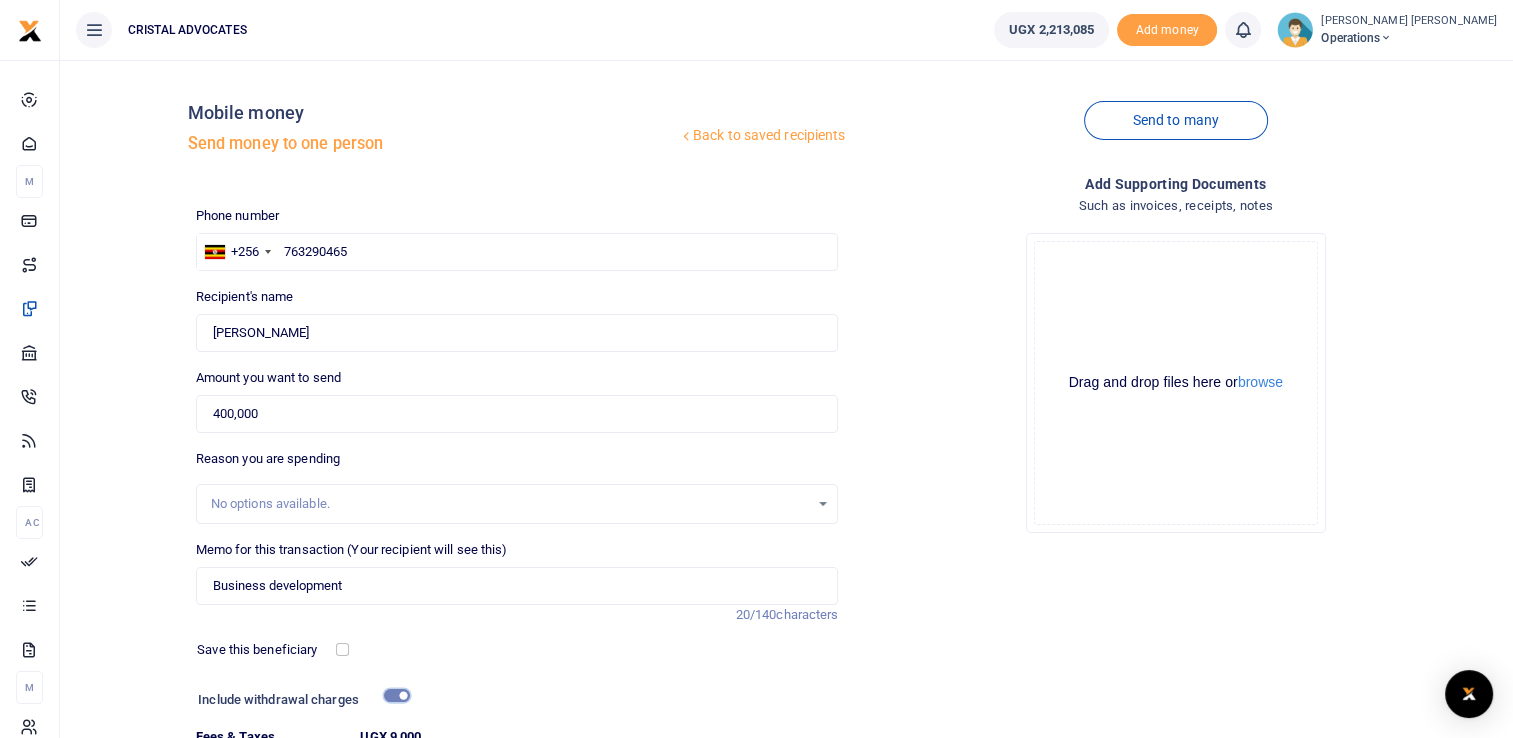 scroll, scrollTop: 182, scrollLeft: 0, axis: vertical 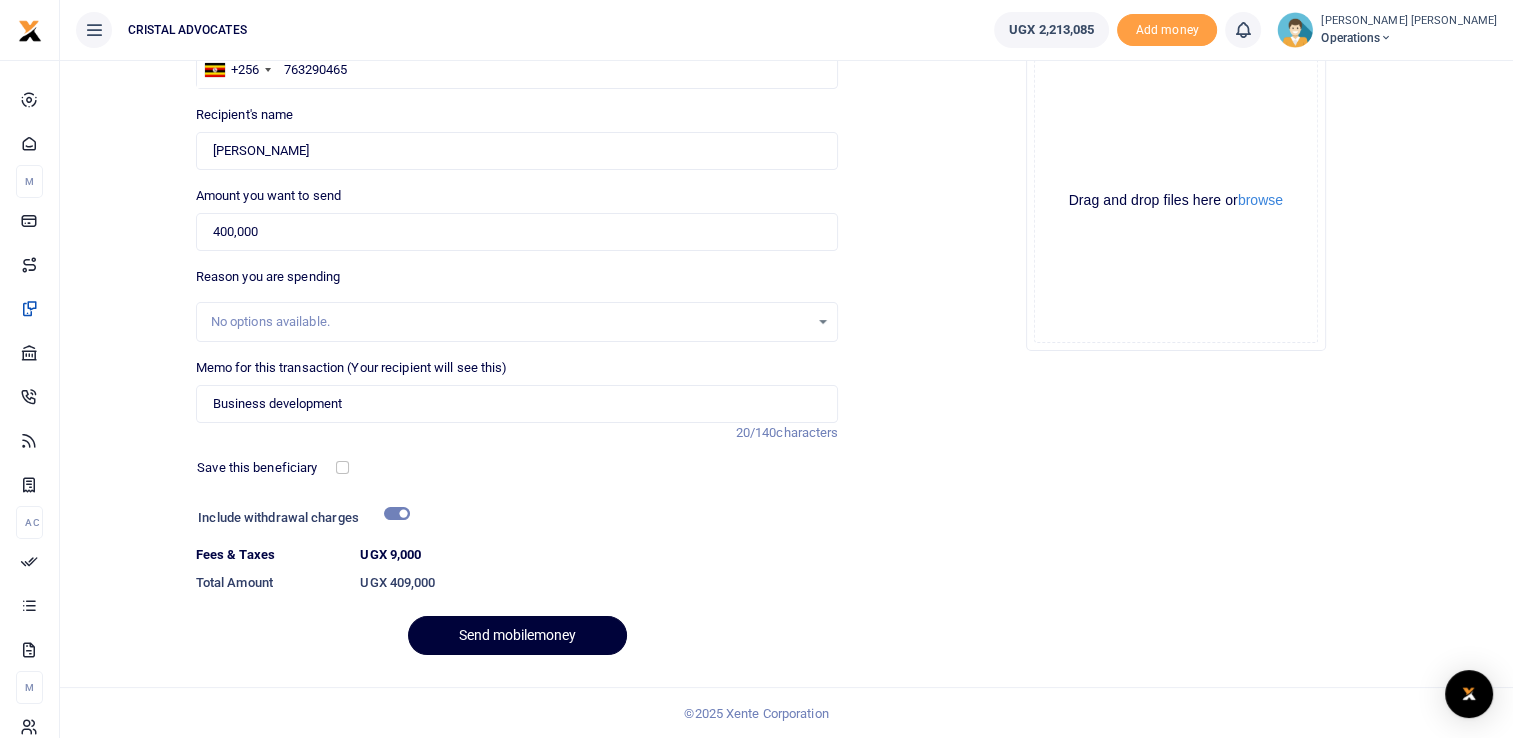 click on "Send mobilemoney" at bounding box center (517, 635) 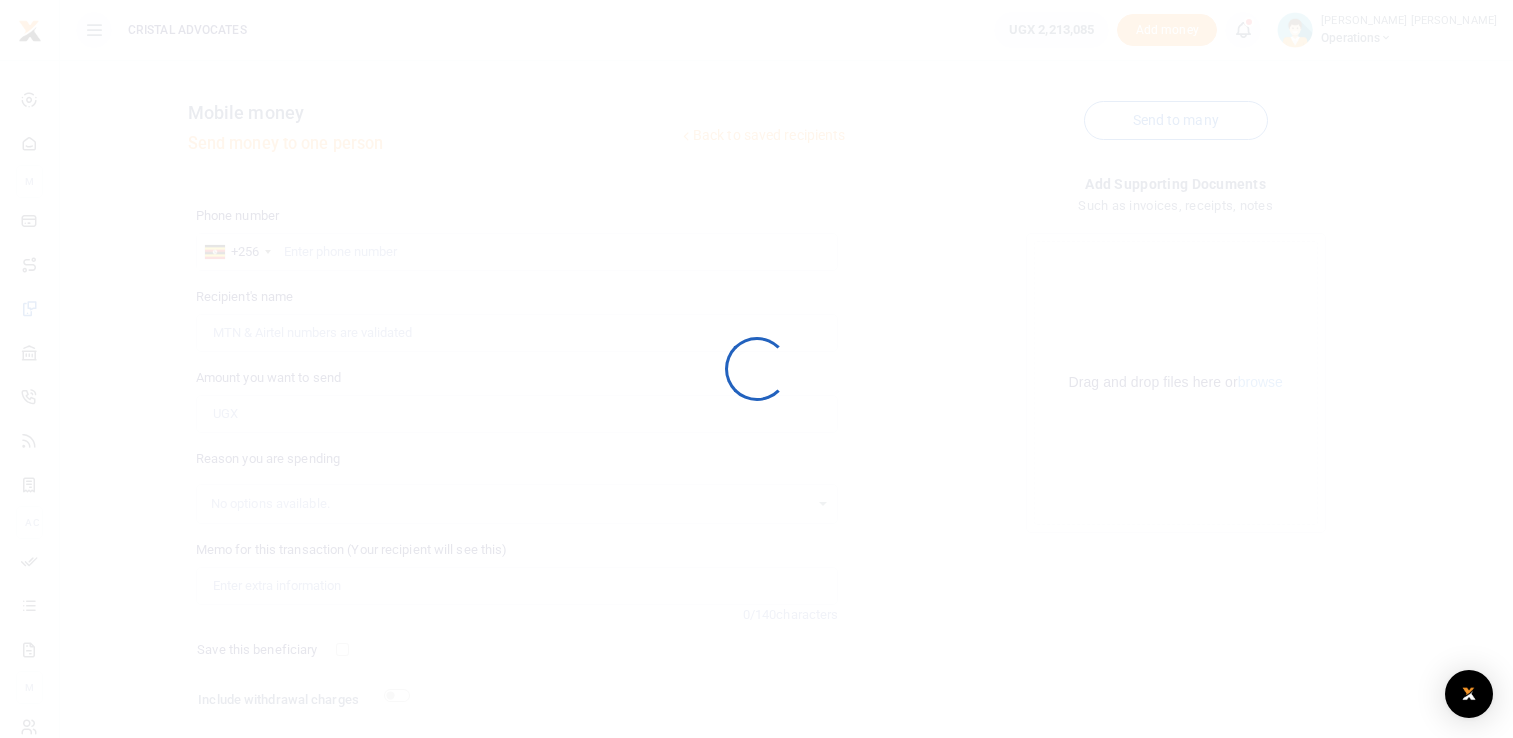 scroll, scrollTop: 127, scrollLeft: 0, axis: vertical 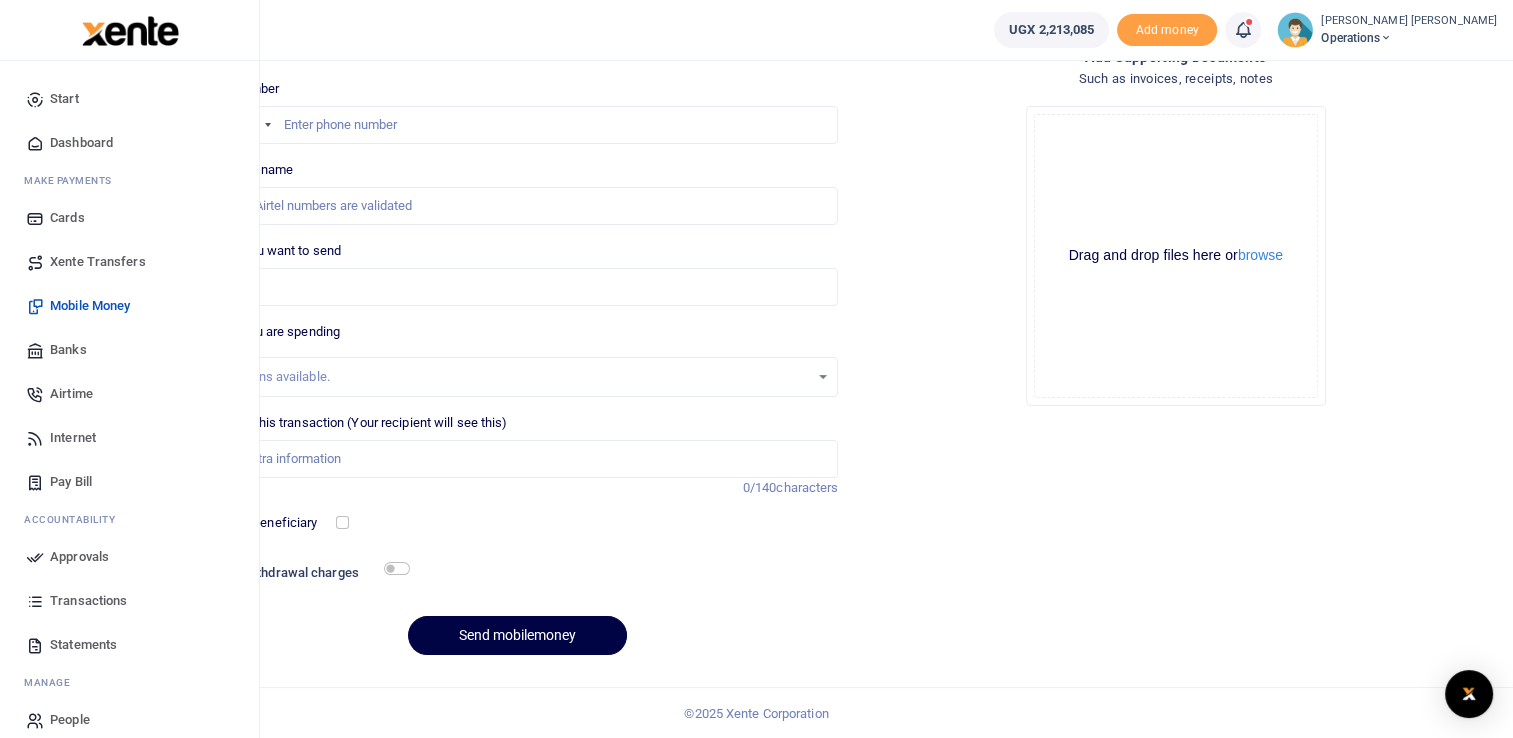 click on "Transactions" at bounding box center (88, 601) 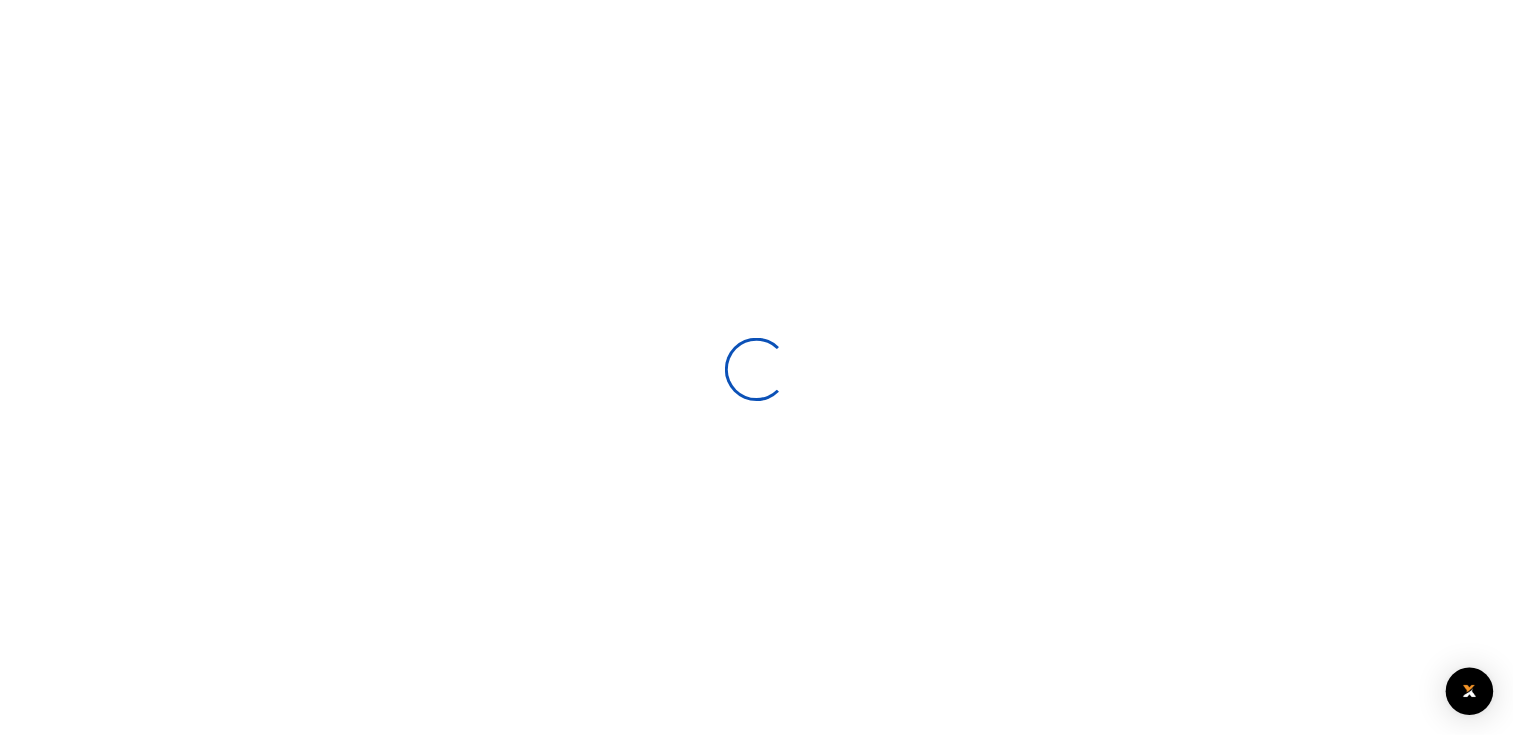 scroll, scrollTop: 0, scrollLeft: 0, axis: both 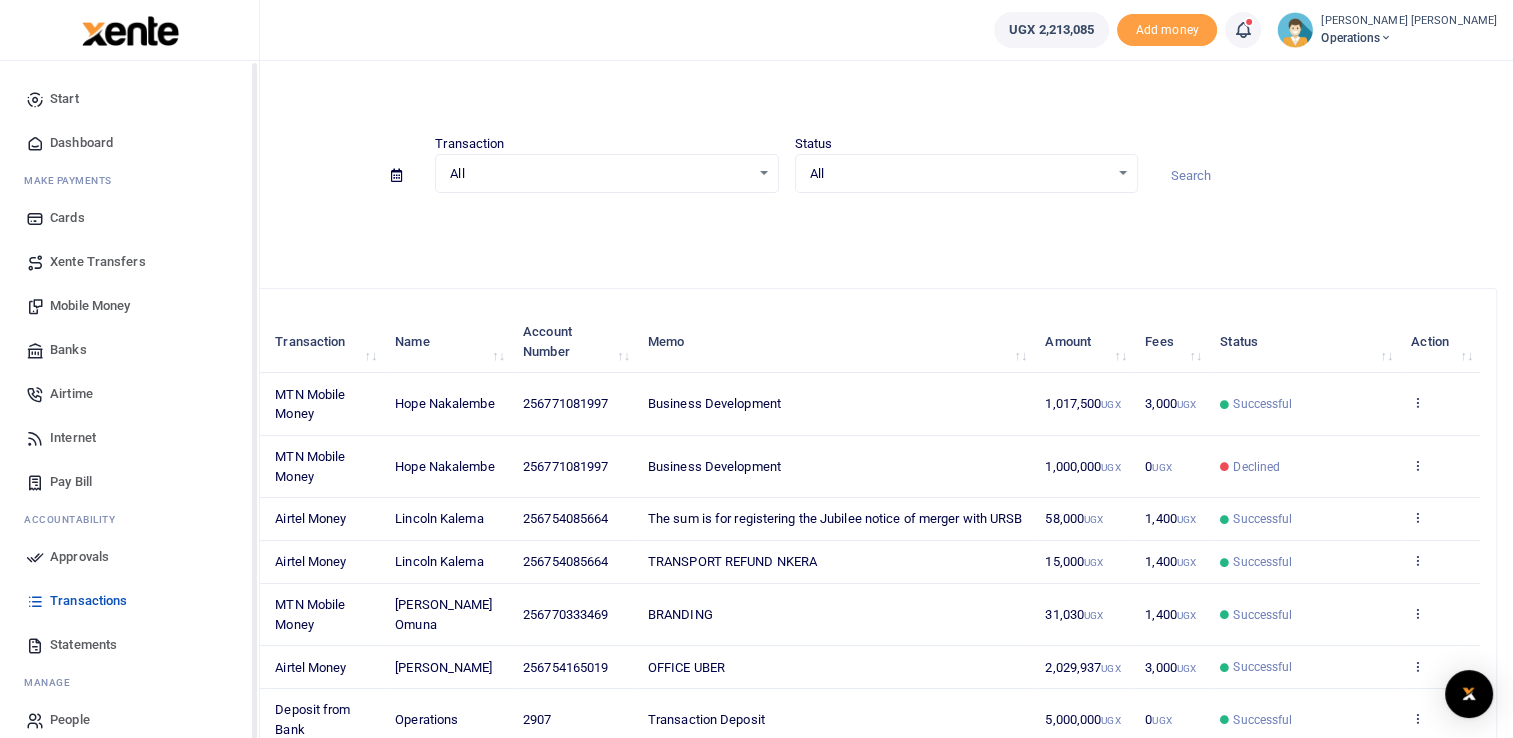 click on "Approvals" at bounding box center [79, 557] 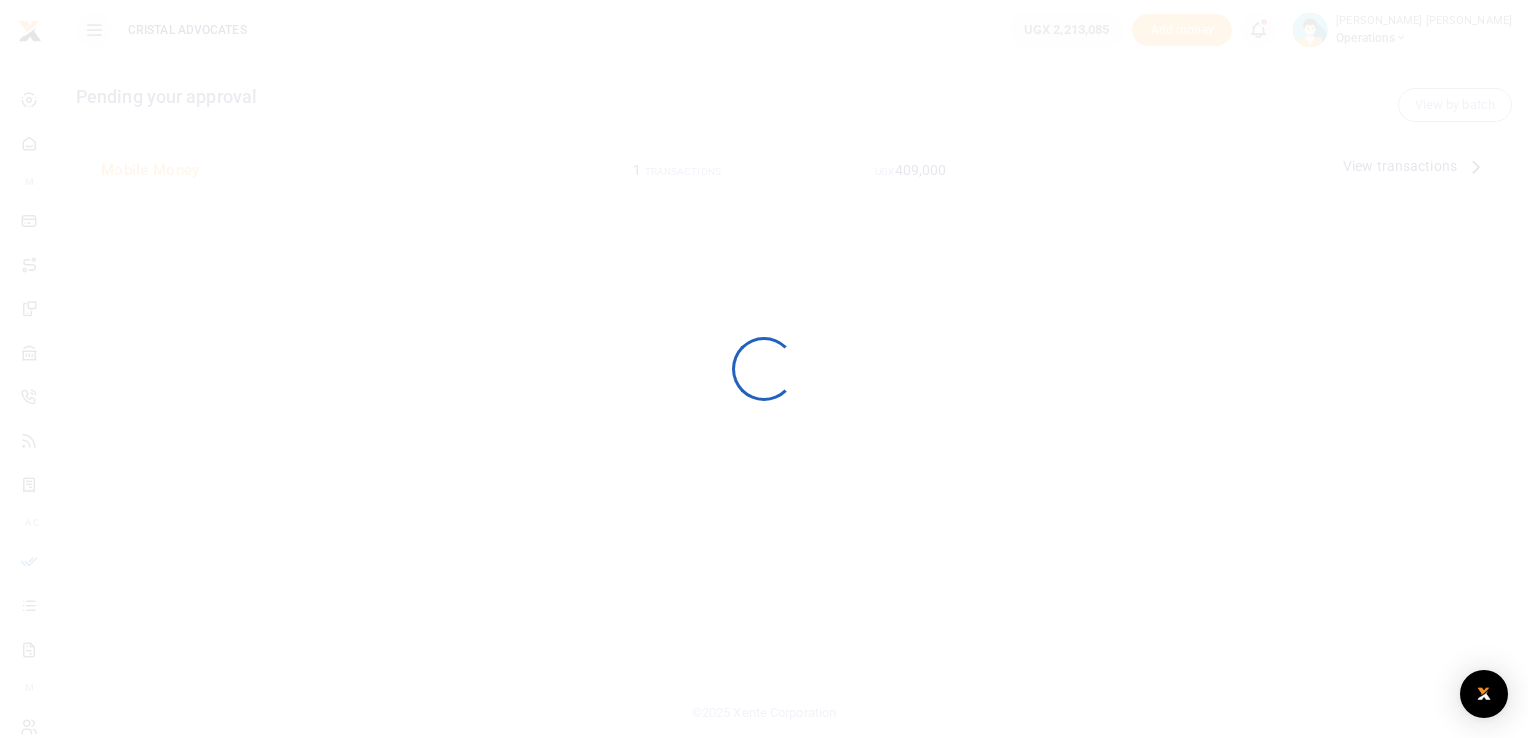 scroll, scrollTop: 0, scrollLeft: 0, axis: both 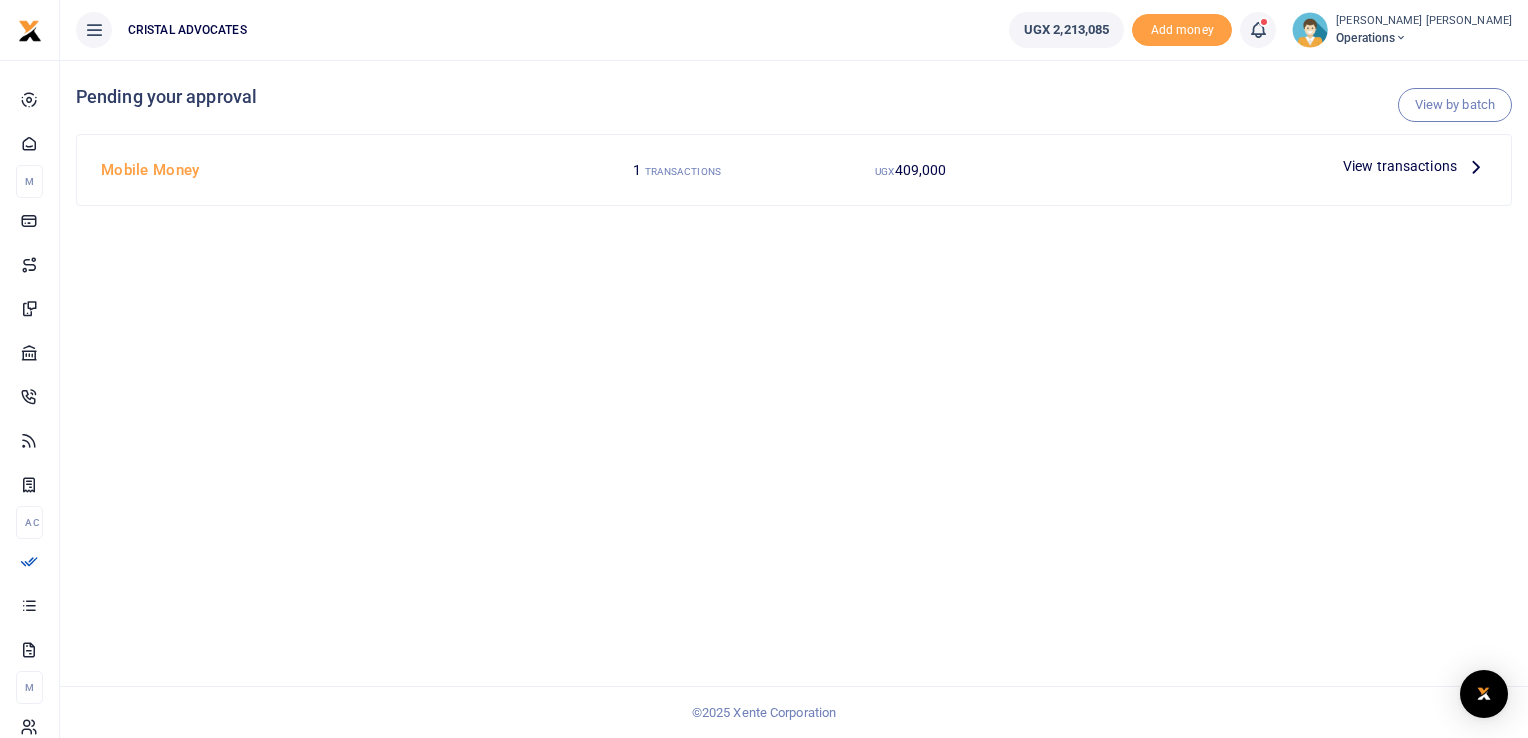 click at bounding box center [1476, 166] 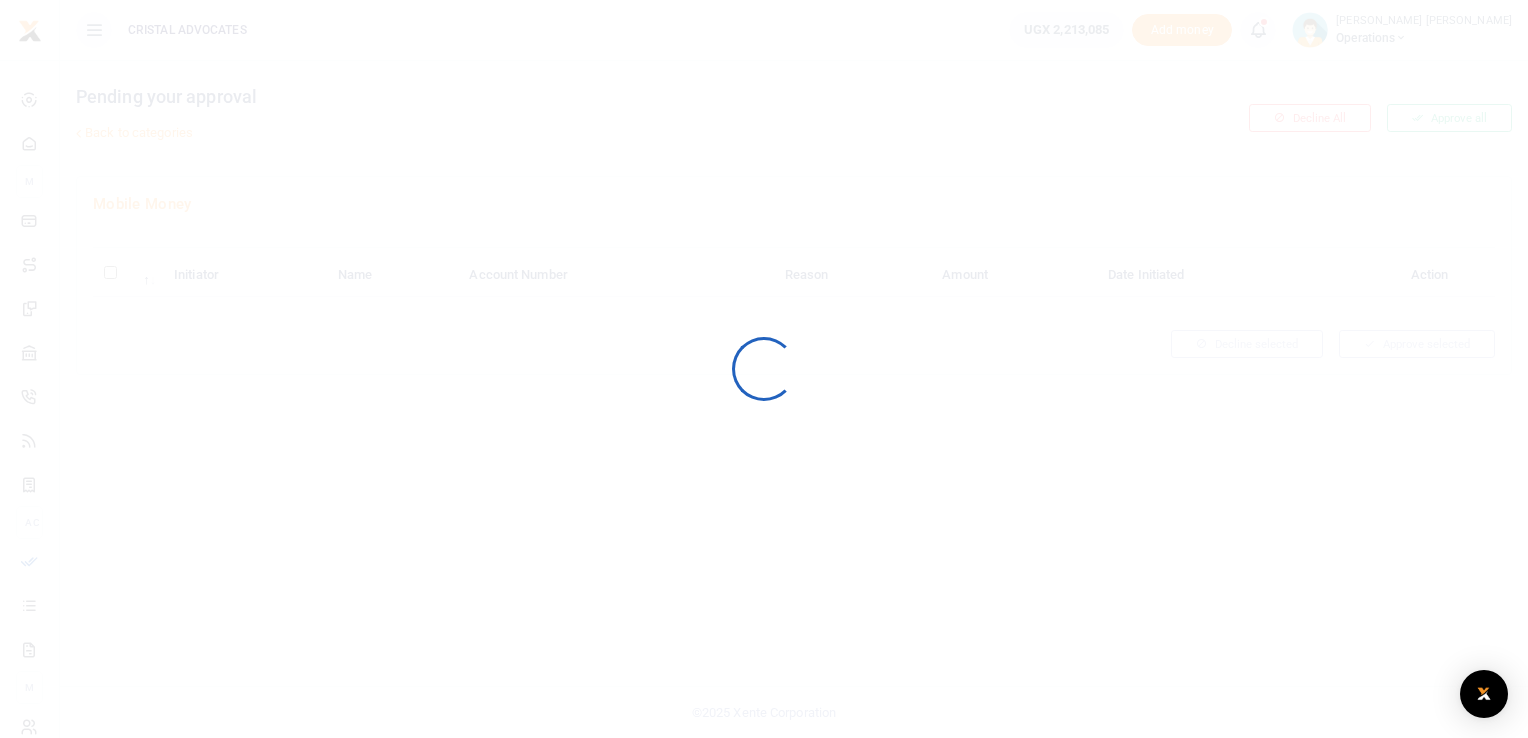 scroll, scrollTop: 0, scrollLeft: 0, axis: both 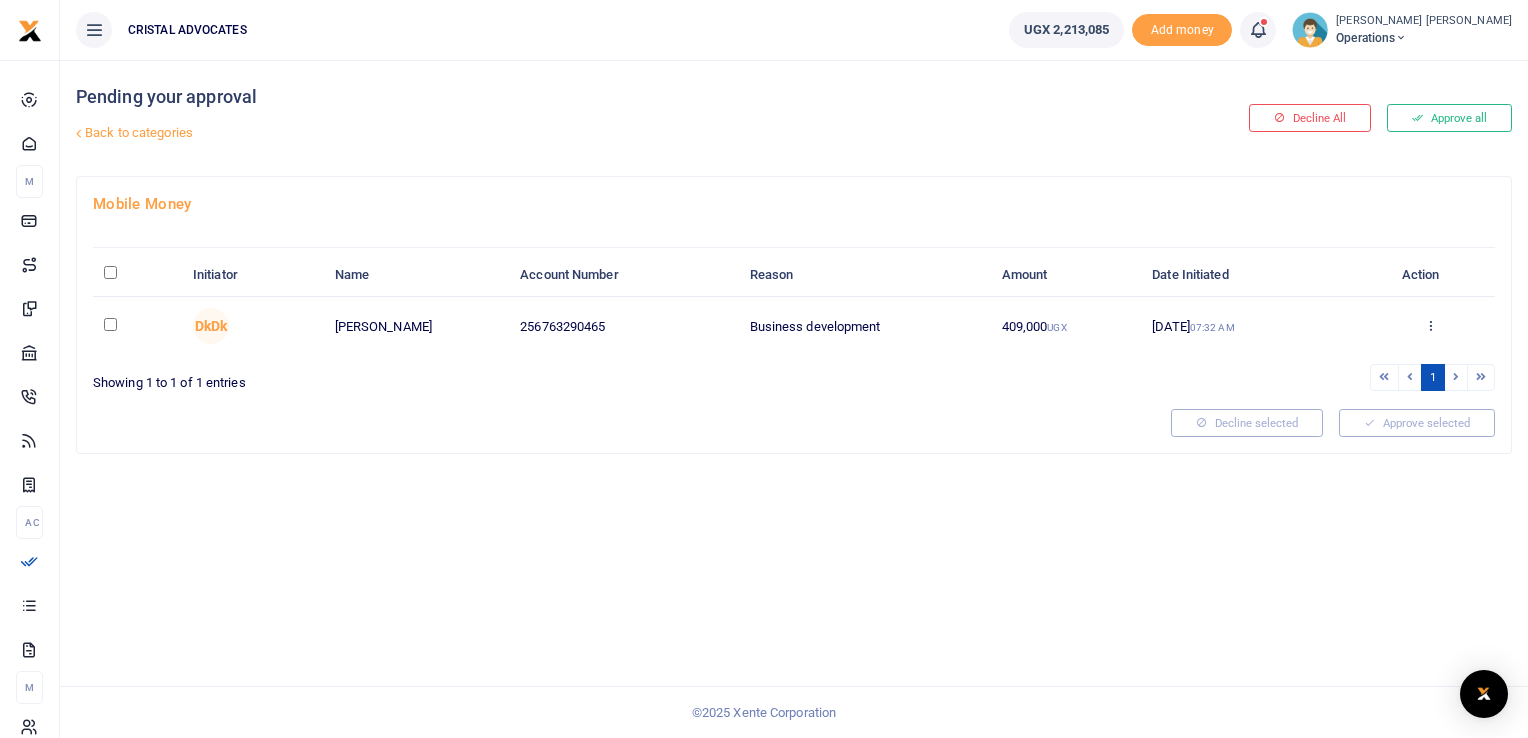 click at bounding box center (110, 324) 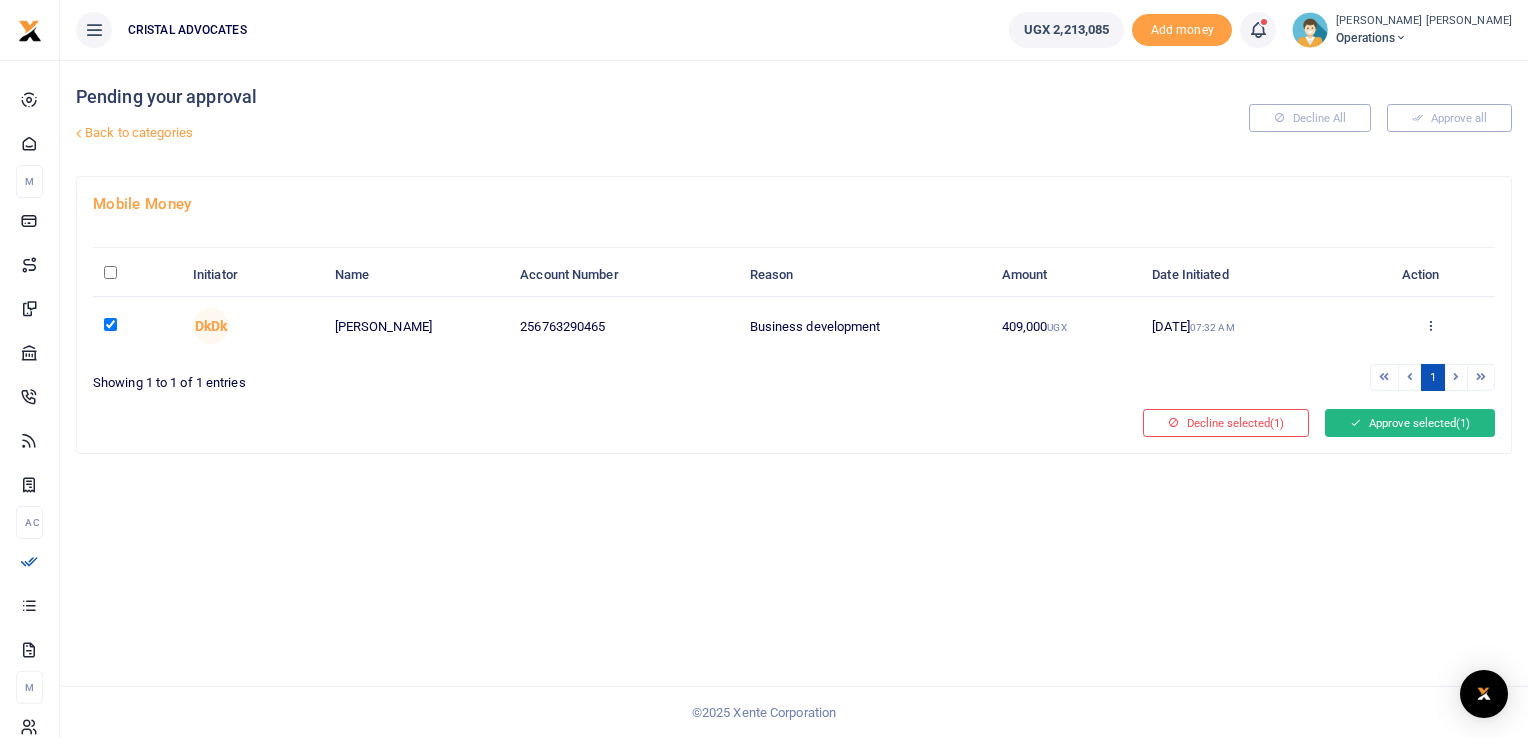 click on "Approve selected  (1)" at bounding box center (1410, 423) 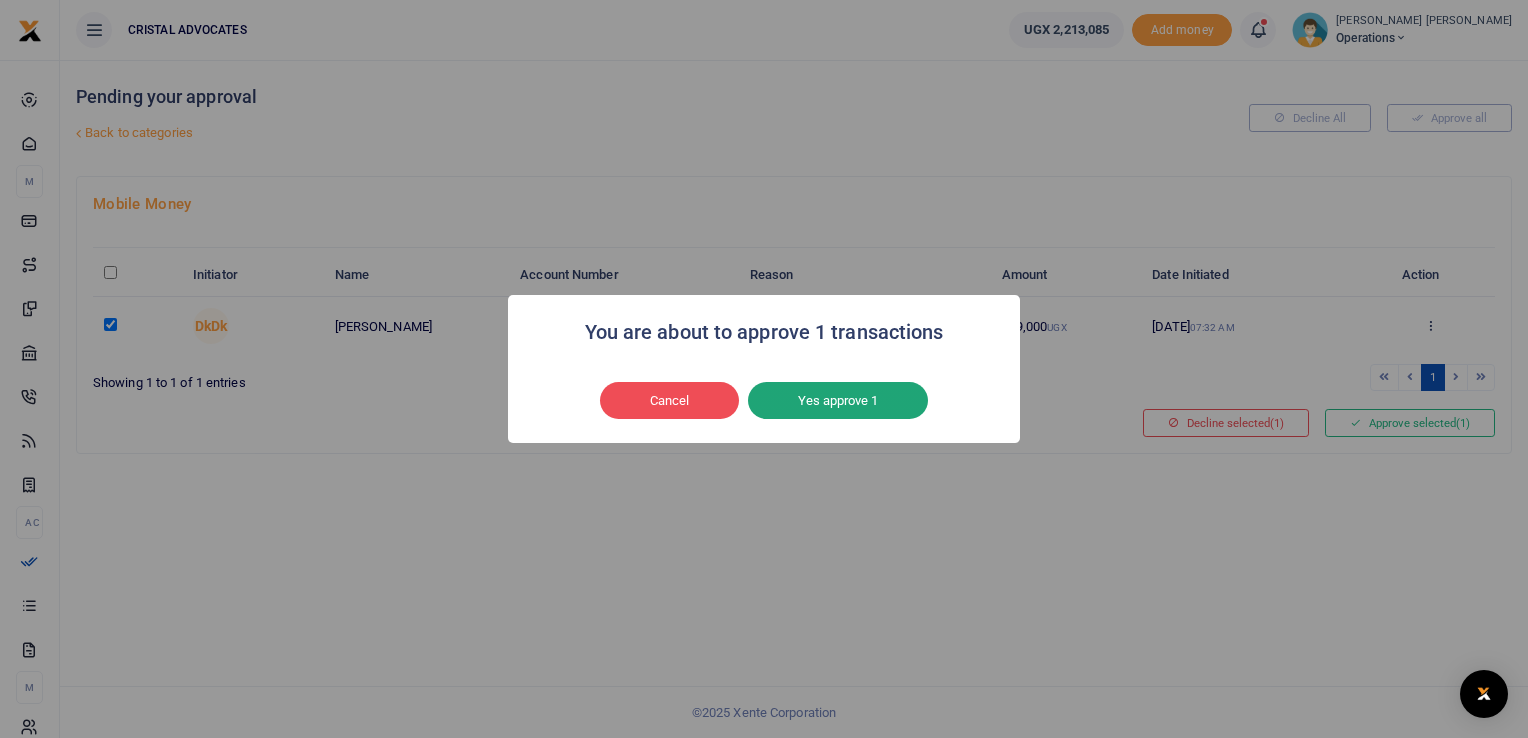 click on "Yes approve 1" at bounding box center (838, 401) 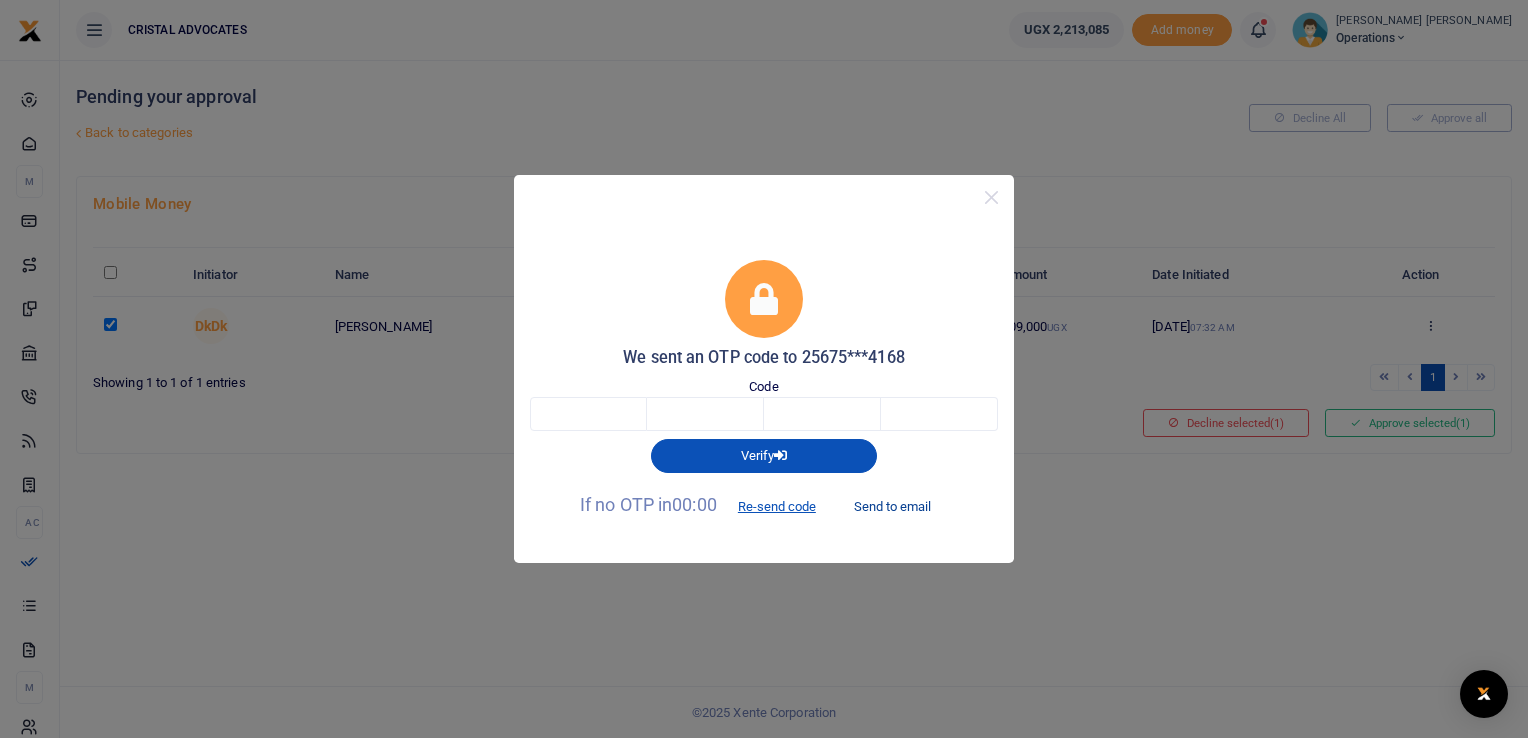click on "Send to email" at bounding box center (892, 506) 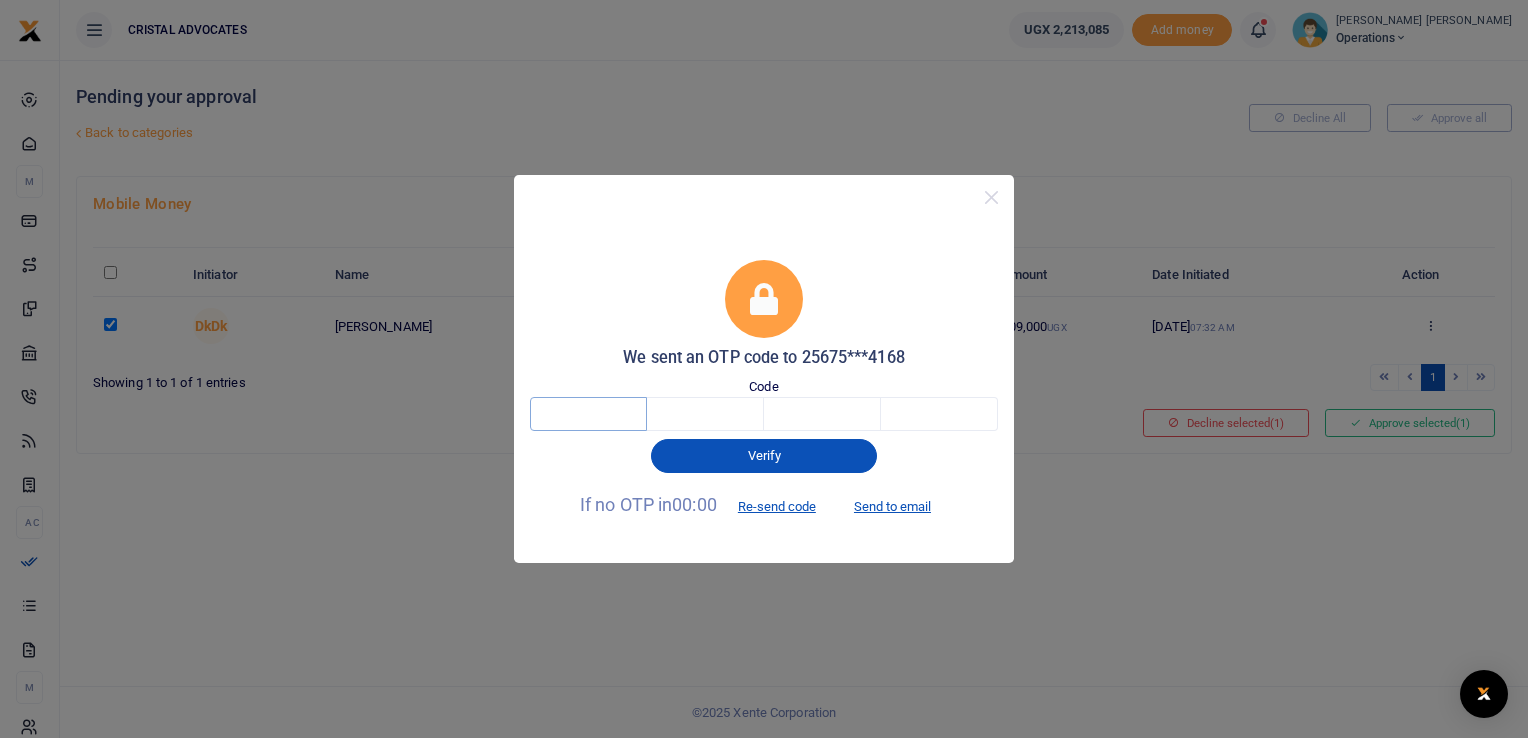 click at bounding box center [588, 414] 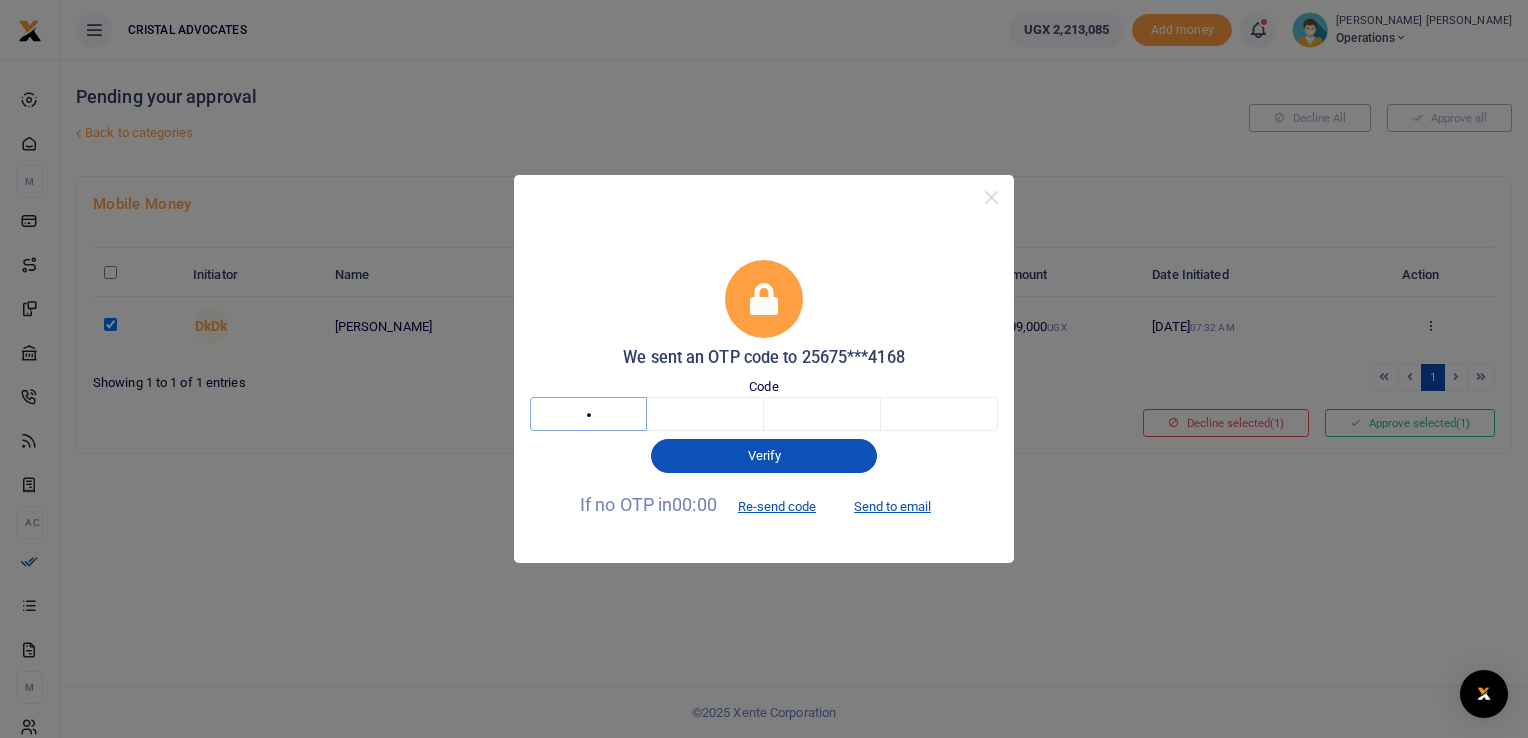 type on "6" 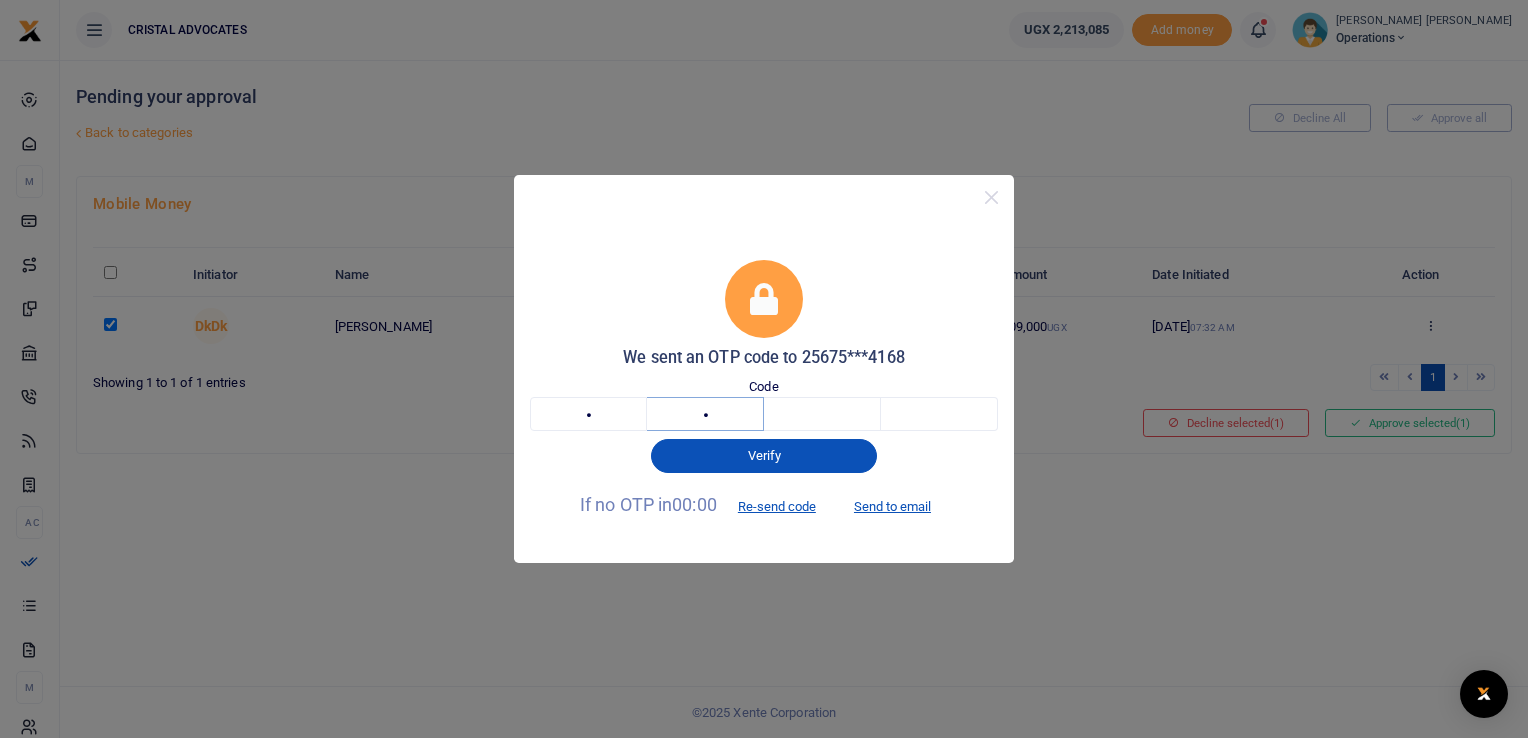 type on "6" 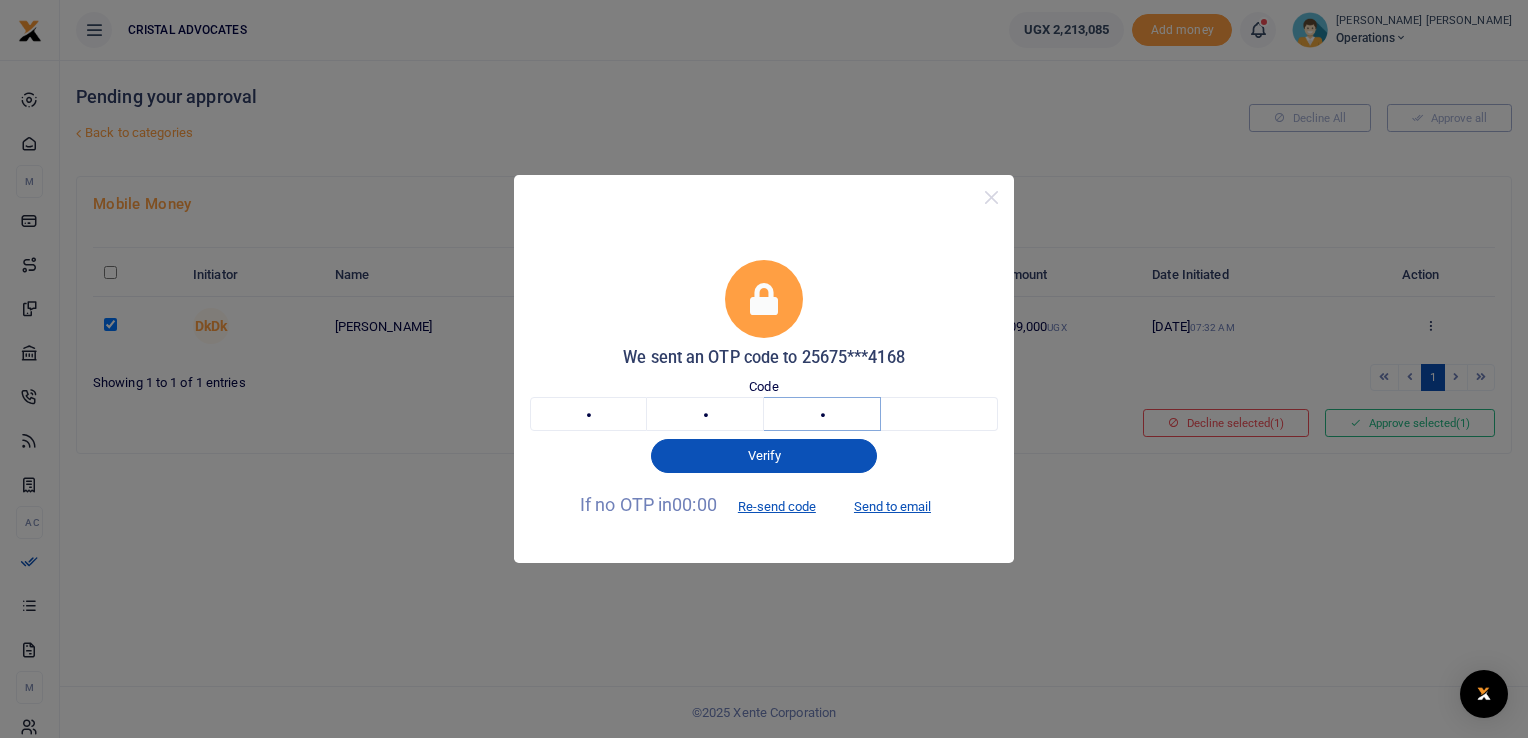 type on "3" 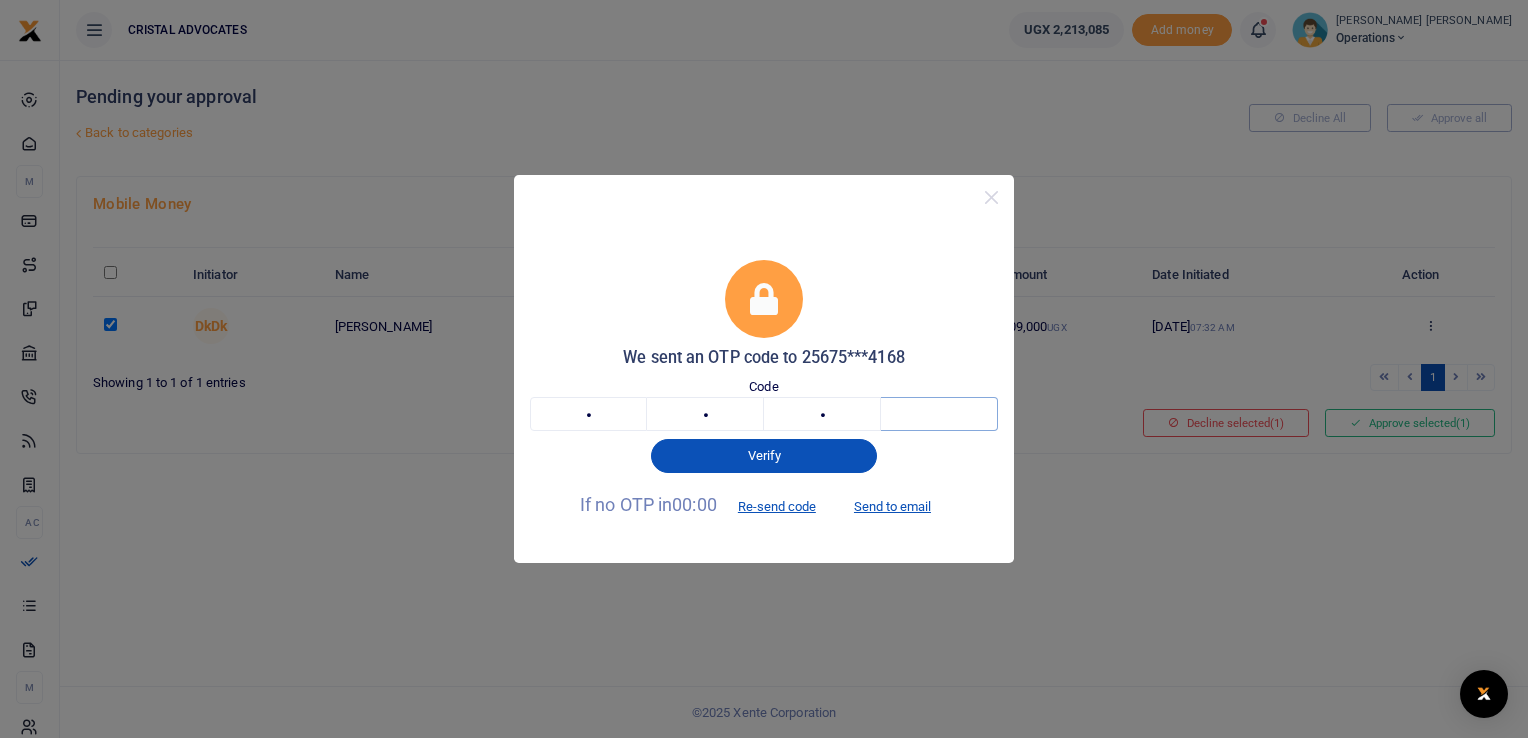 type on "4" 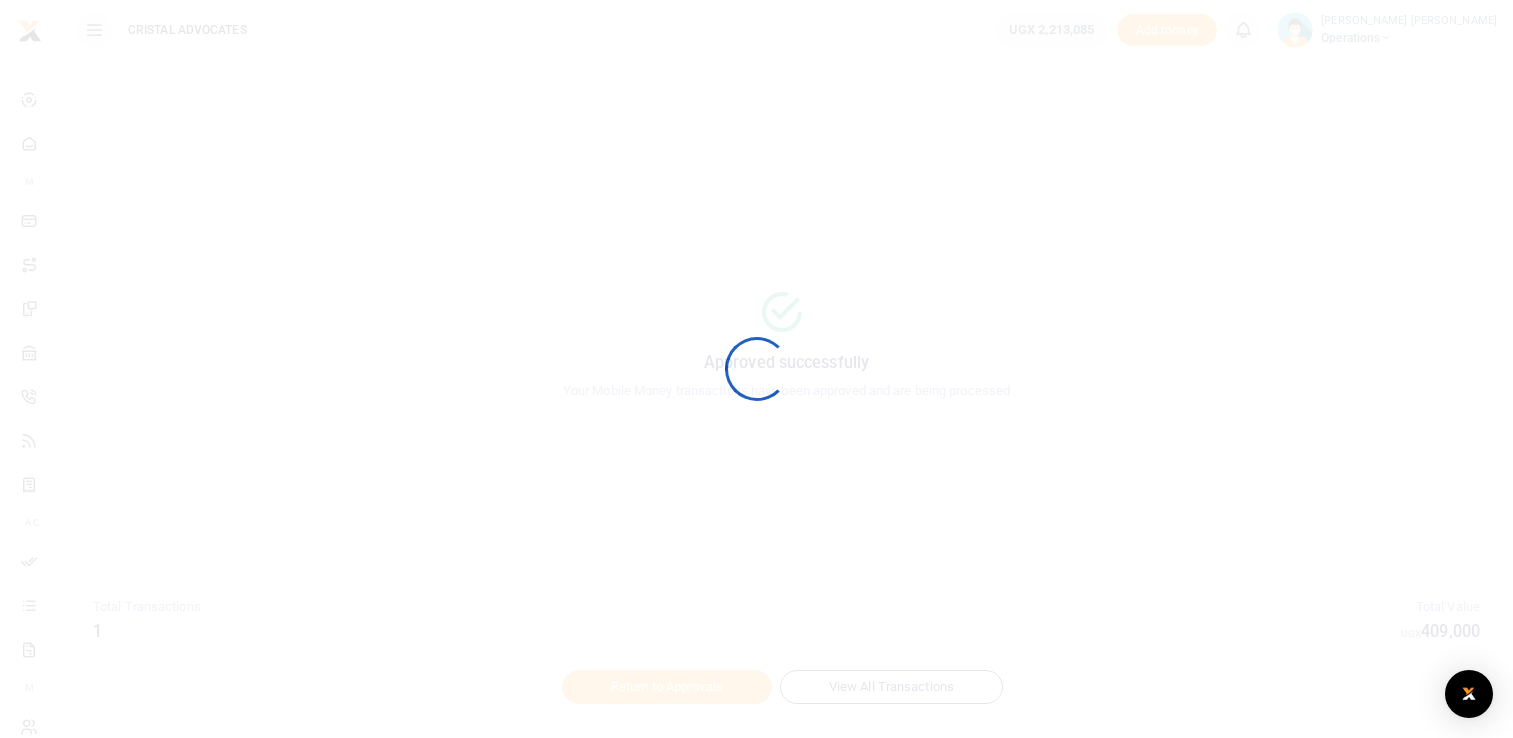 scroll, scrollTop: 0, scrollLeft: 0, axis: both 